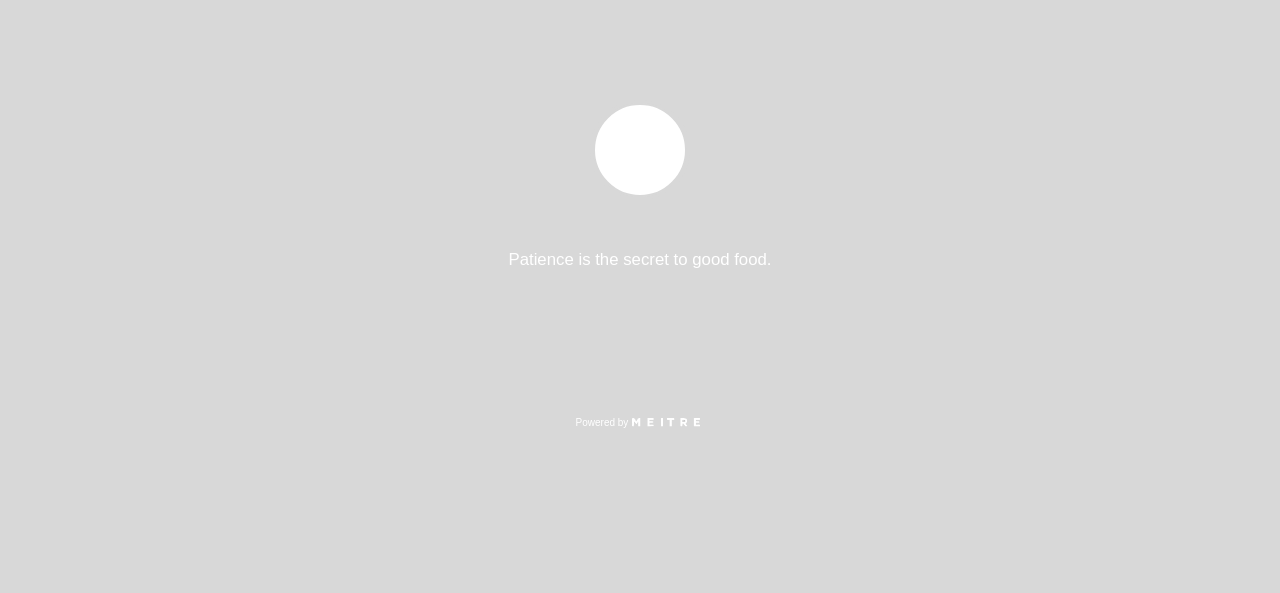 select on "es" 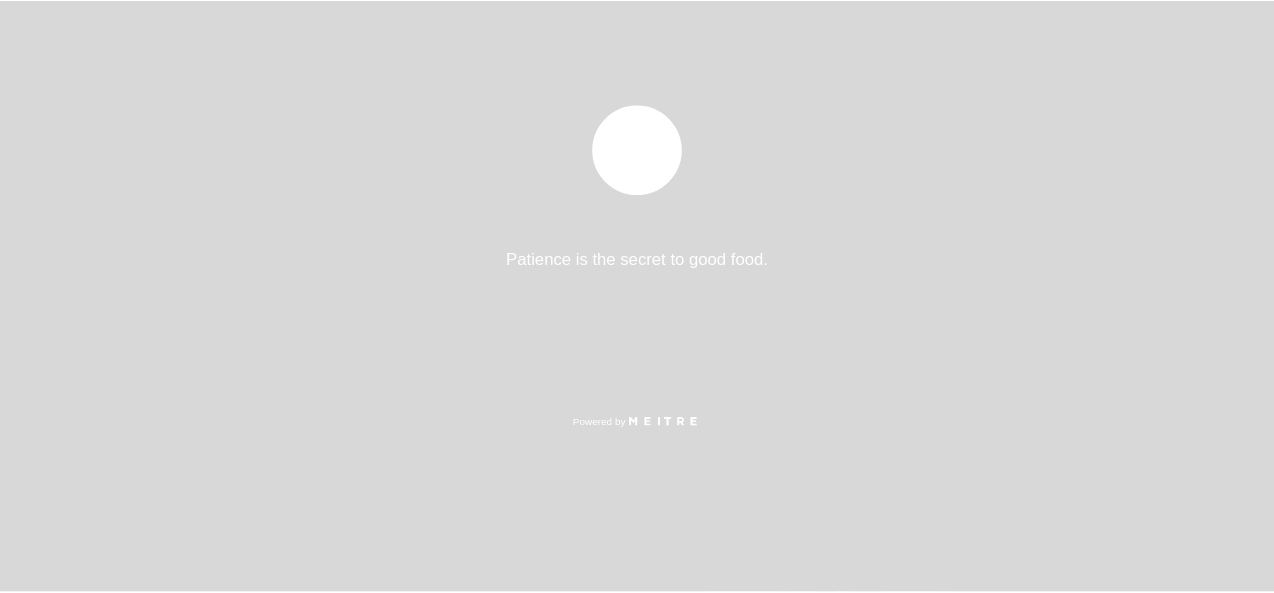 scroll, scrollTop: 0, scrollLeft: 0, axis: both 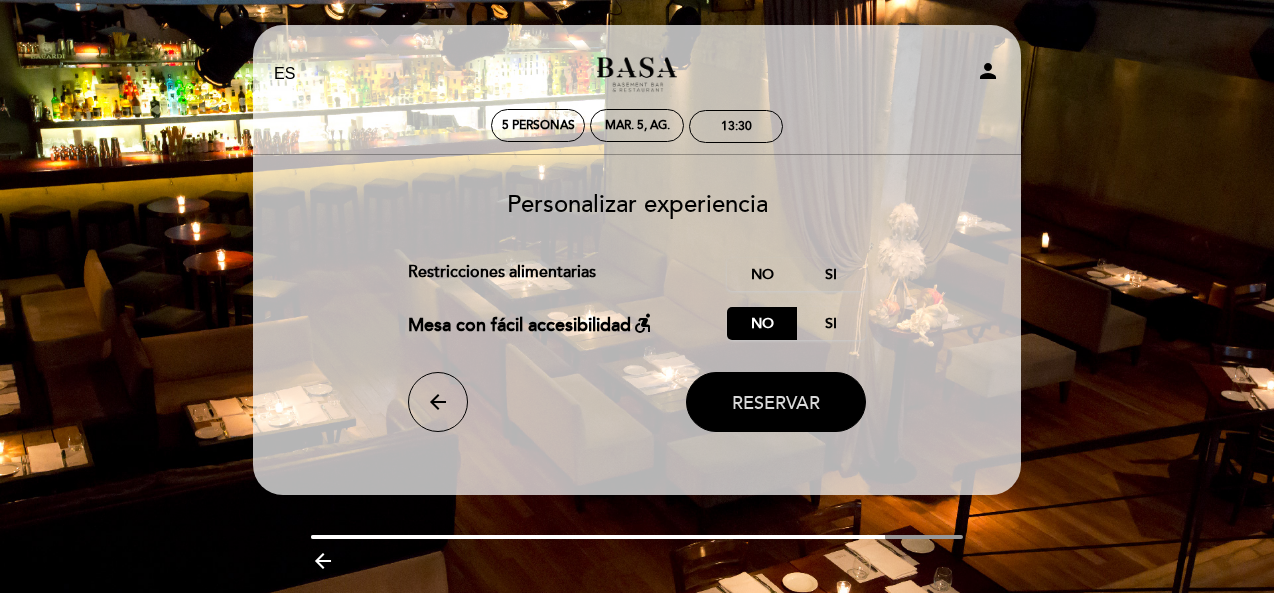 click on "Reservar" at bounding box center (776, 403) 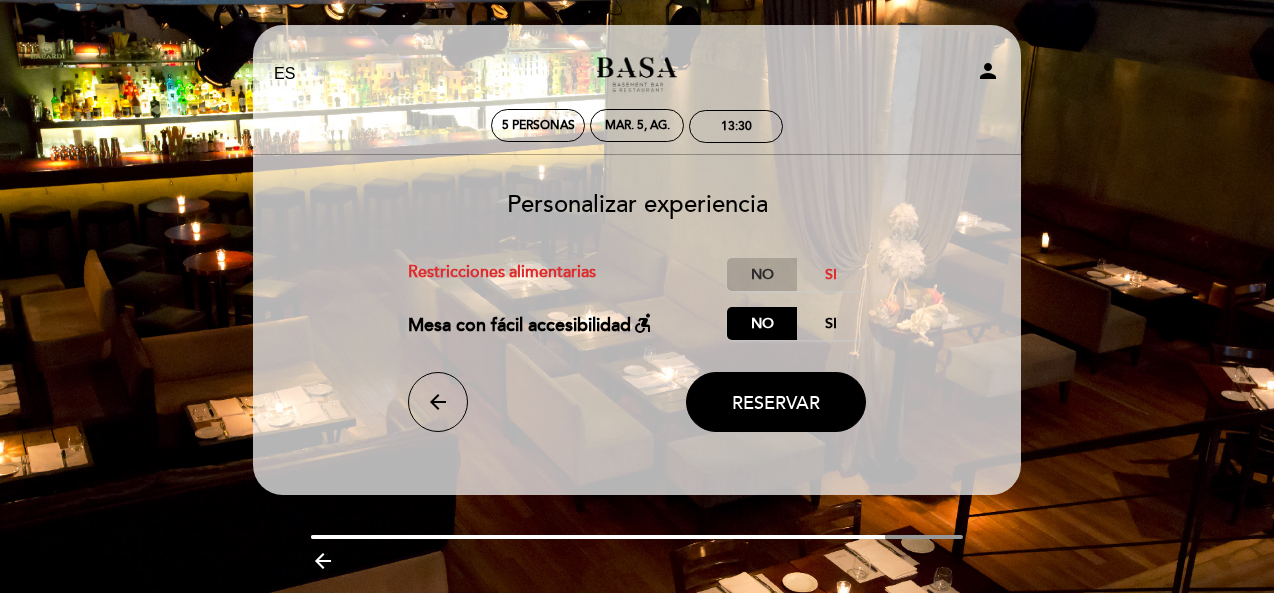 click on "No" at bounding box center [762, 274] 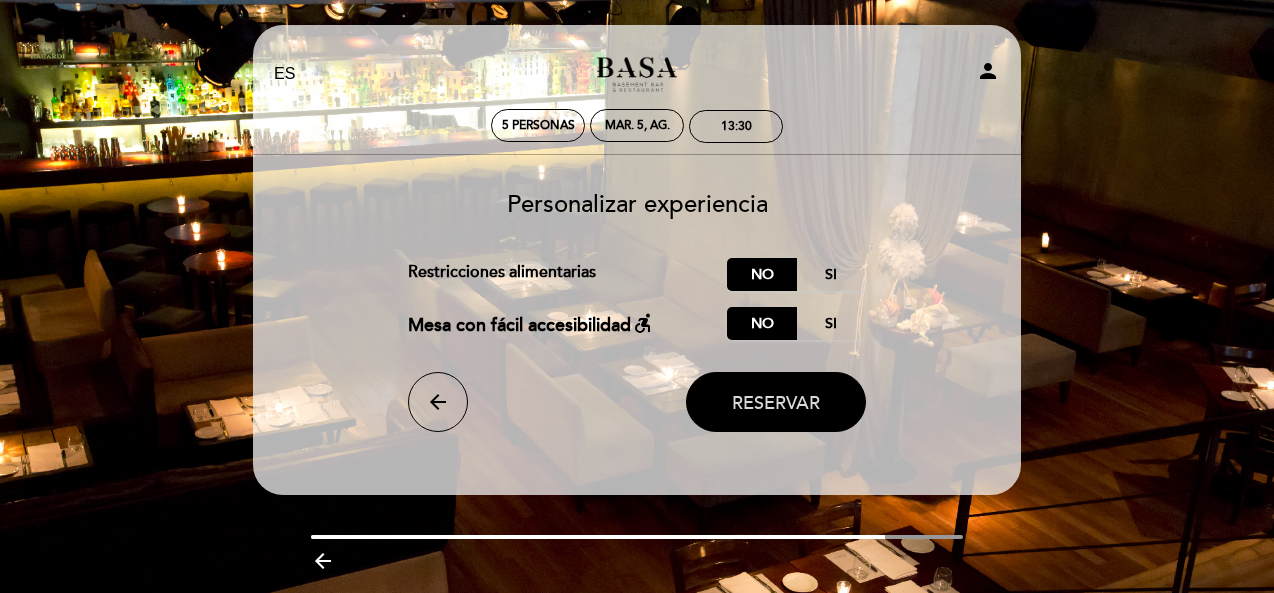 click on "Reservar" at bounding box center [776, 403] 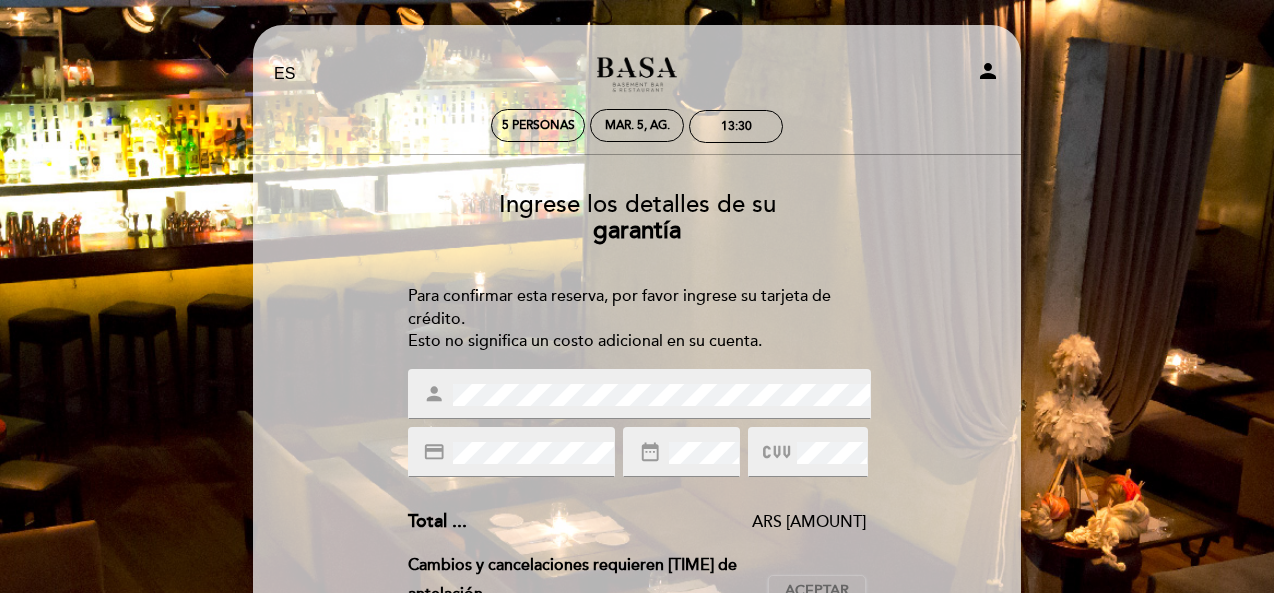 click on "person" at bounding box center [889, 74] 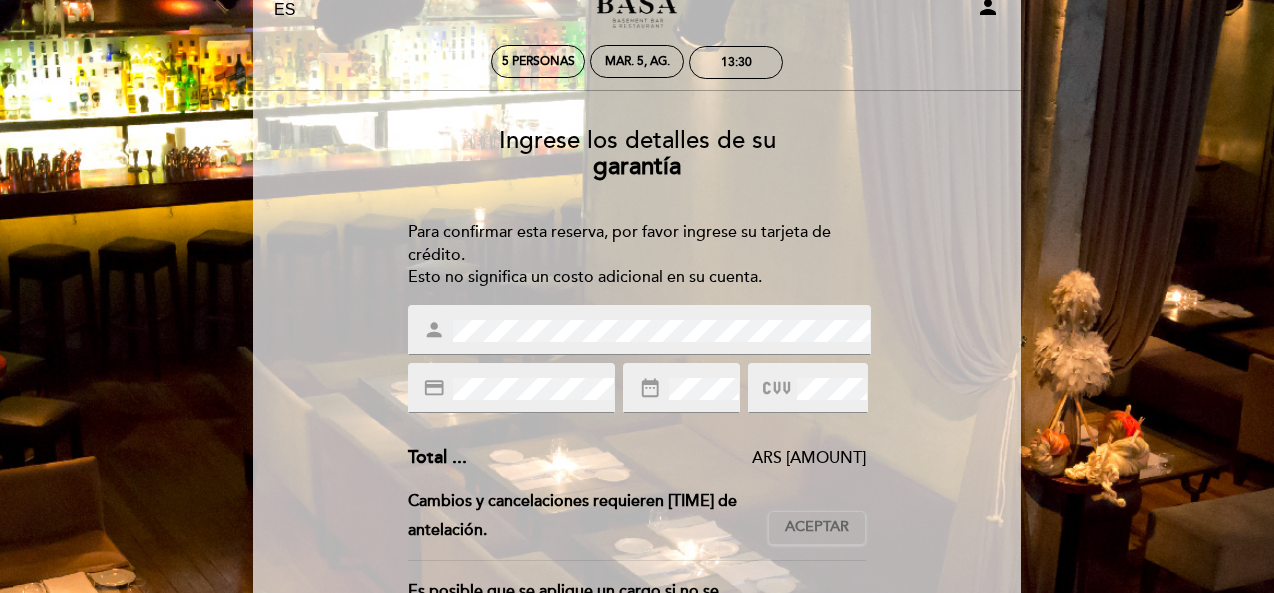 scroll, scrollTop: 0, scrollLeft: 0, axis: both 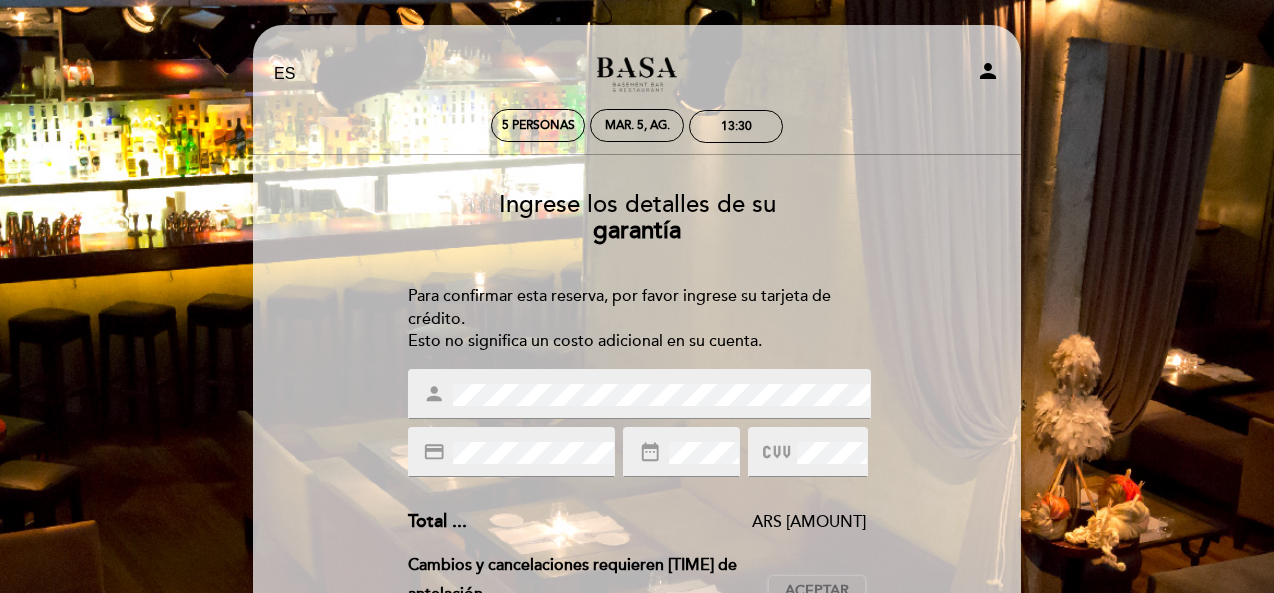click on "EN
ES
PT
5 personas
mar.
5,
ago.
13:30
Bienvenido
Bienvenido,  [FIRST] [LAST]" at bounding box center [637, 590] 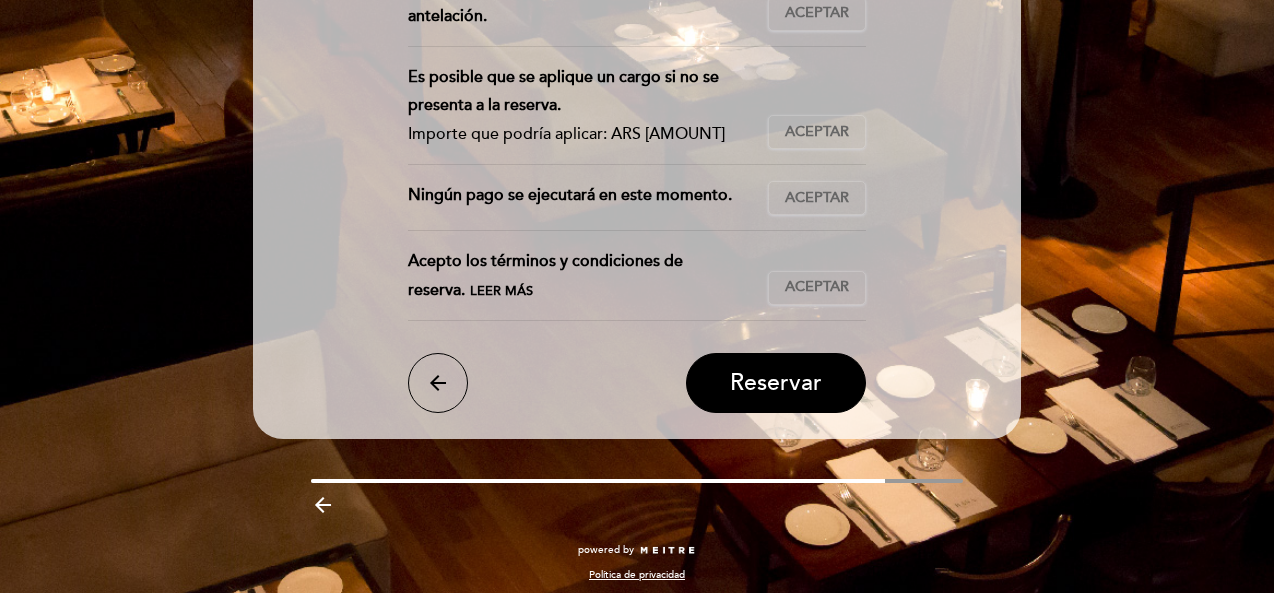 scroll, scrollTop: 585, scrollLeft: 0, axis: vertical 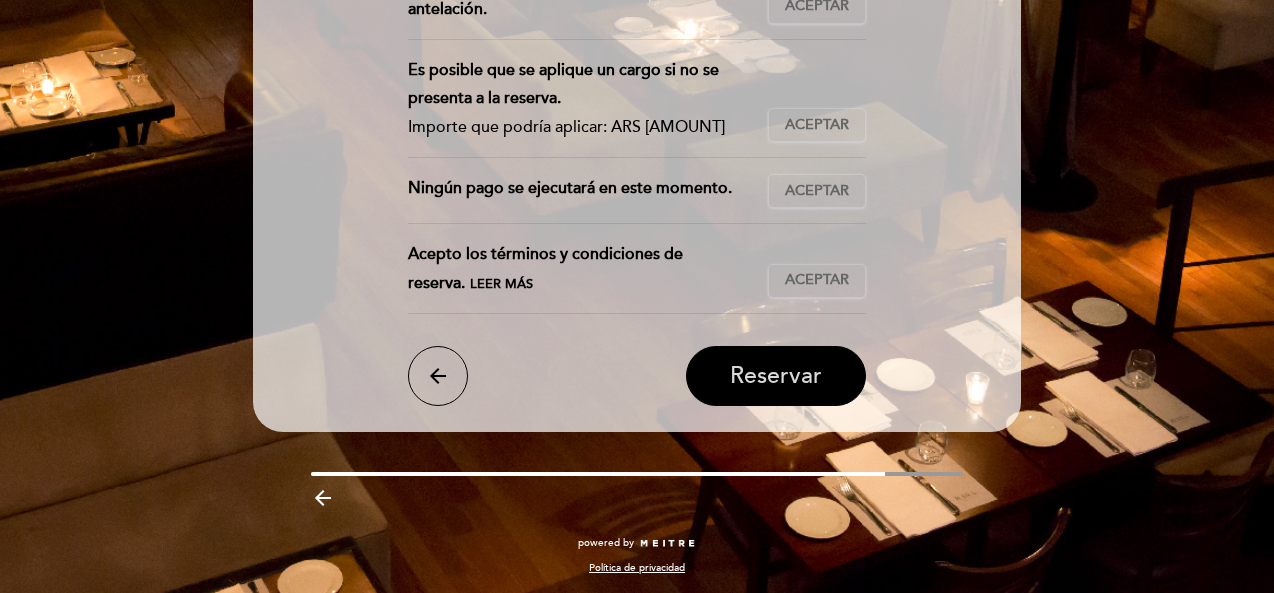 click on "Reservar" at bounding box center [776, 376] 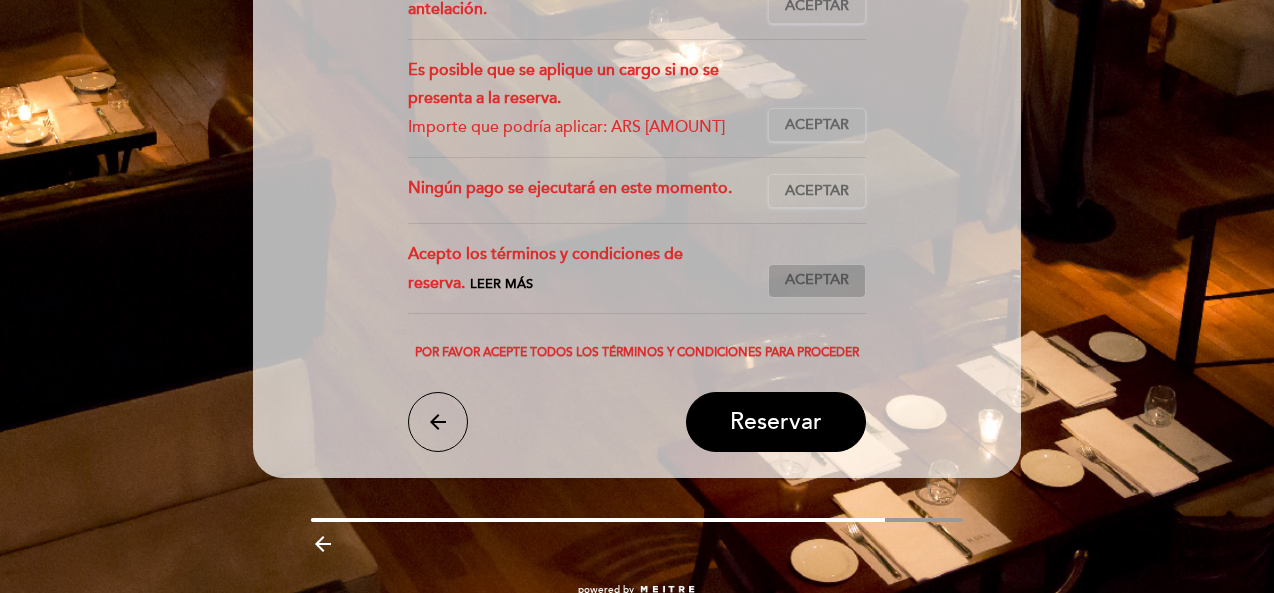 click on "Aceptar" at bounding box center [817, 280] 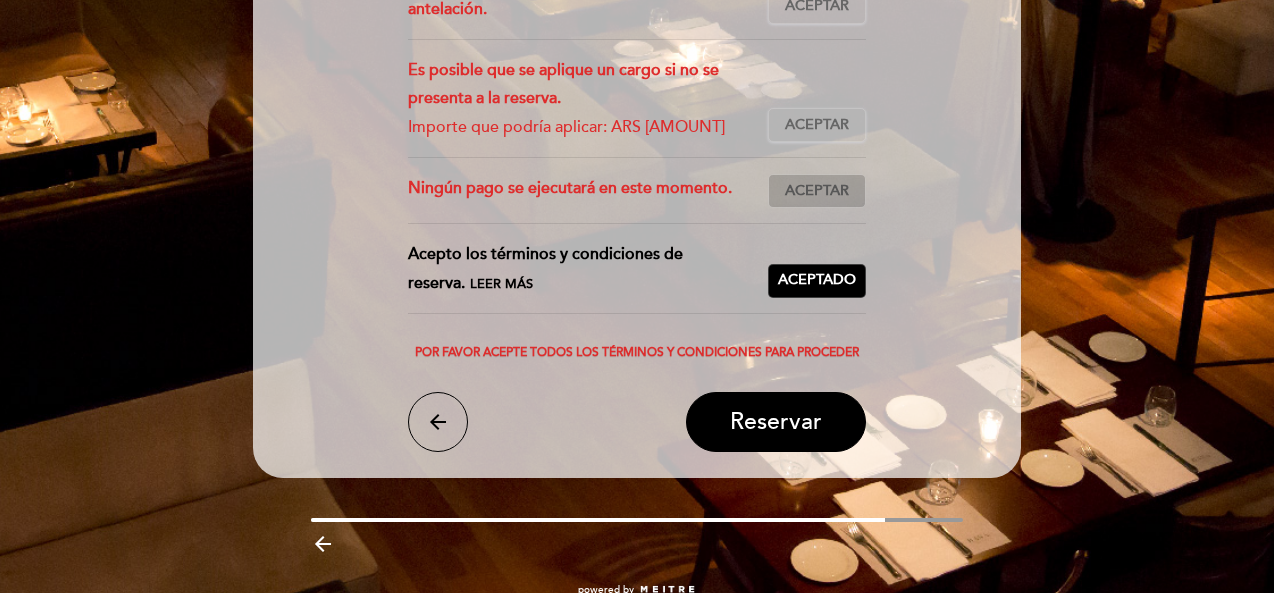 click on "Aceptar" at bounding box center [817, 191] 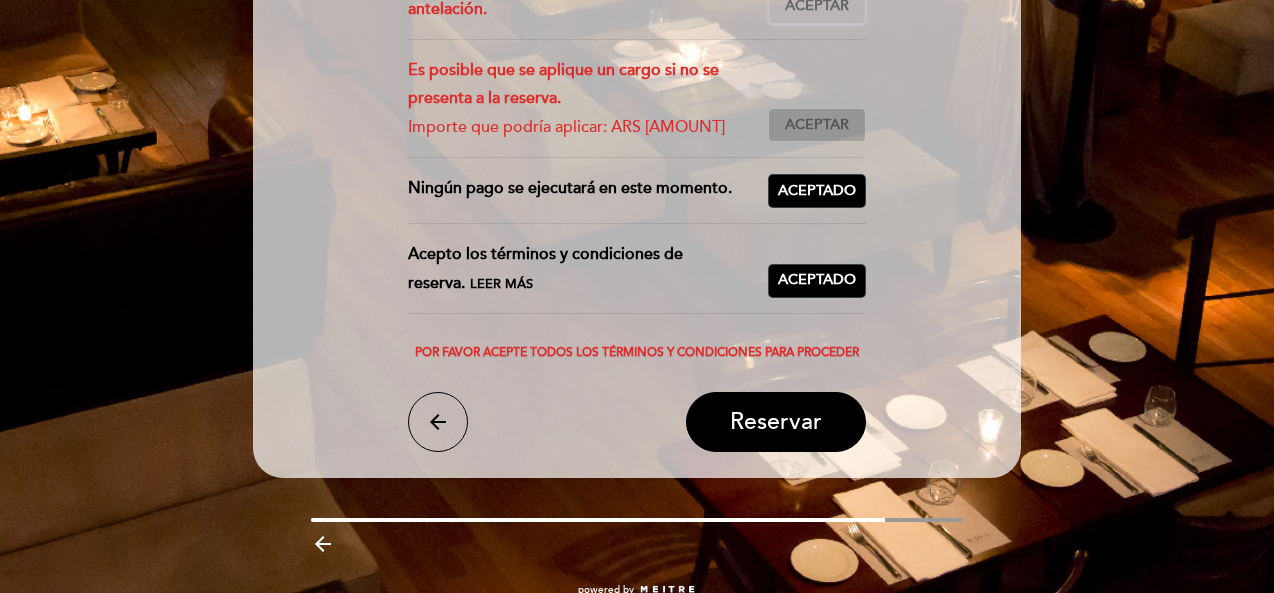 click on "Aceptar" at bounding box center [817, 125] 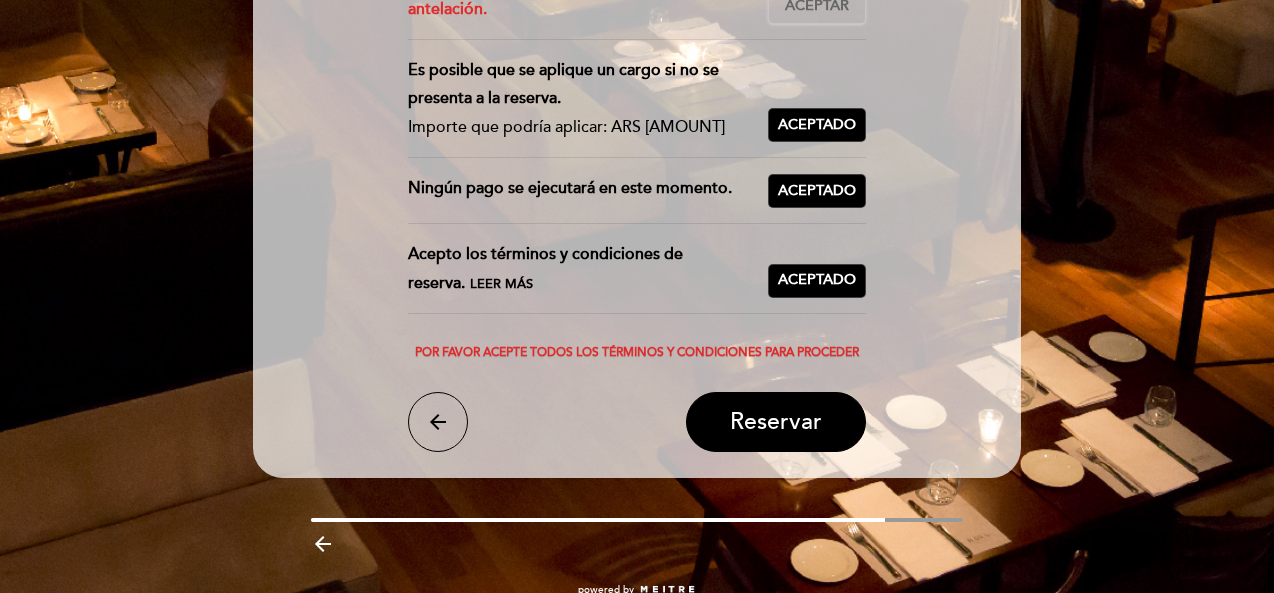 click on "EN
ES
PT
5 personas
mar.
5,
ago.
13:30
Bienvenido
Bienvenido,  [FIRST] [LAST]" at bounding box center (637, 28) 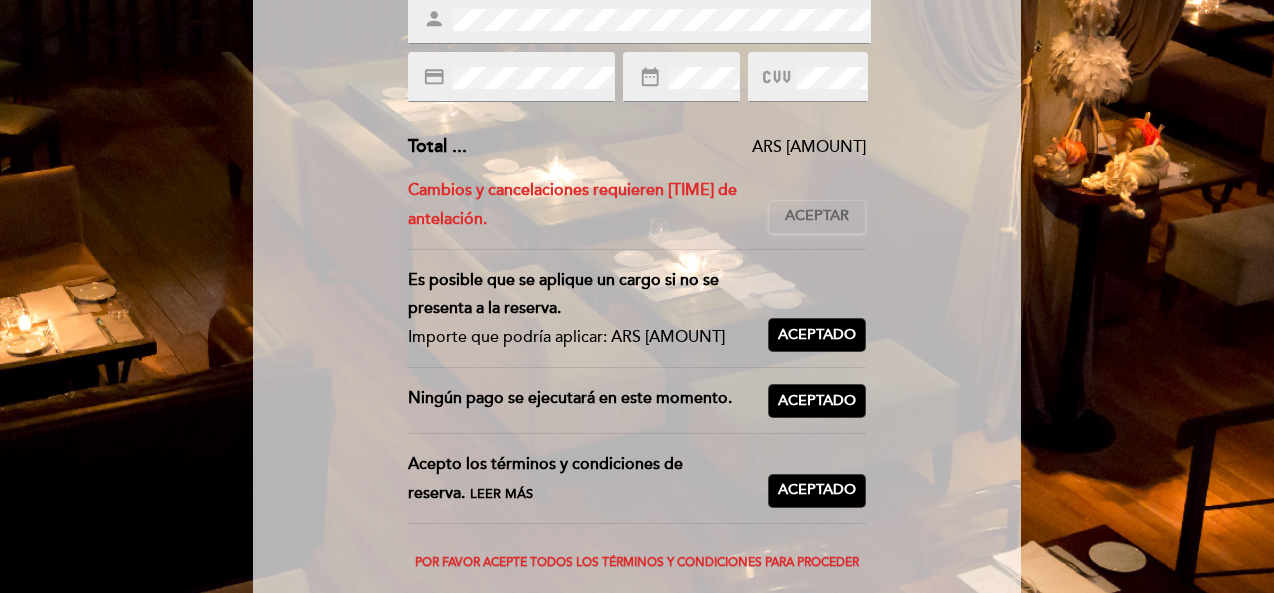 scroll, scrollTop: 345, scrollLeft: 0, axis: vertical 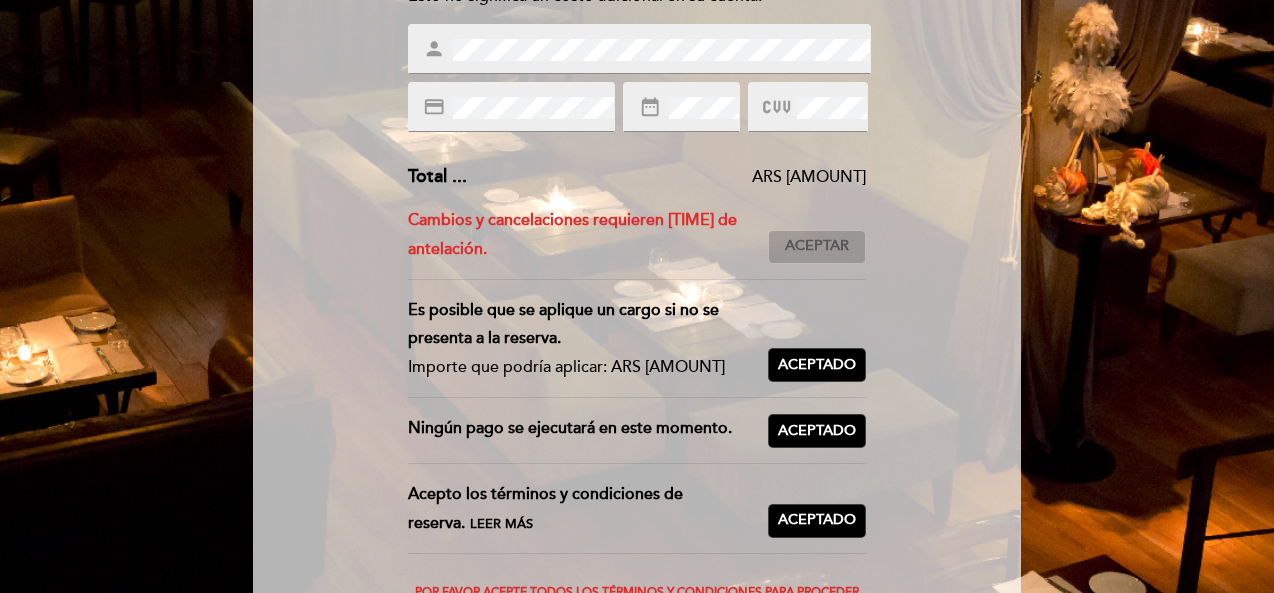 click on "Aceptar
Aceptado" at bounding box center [817, 247] 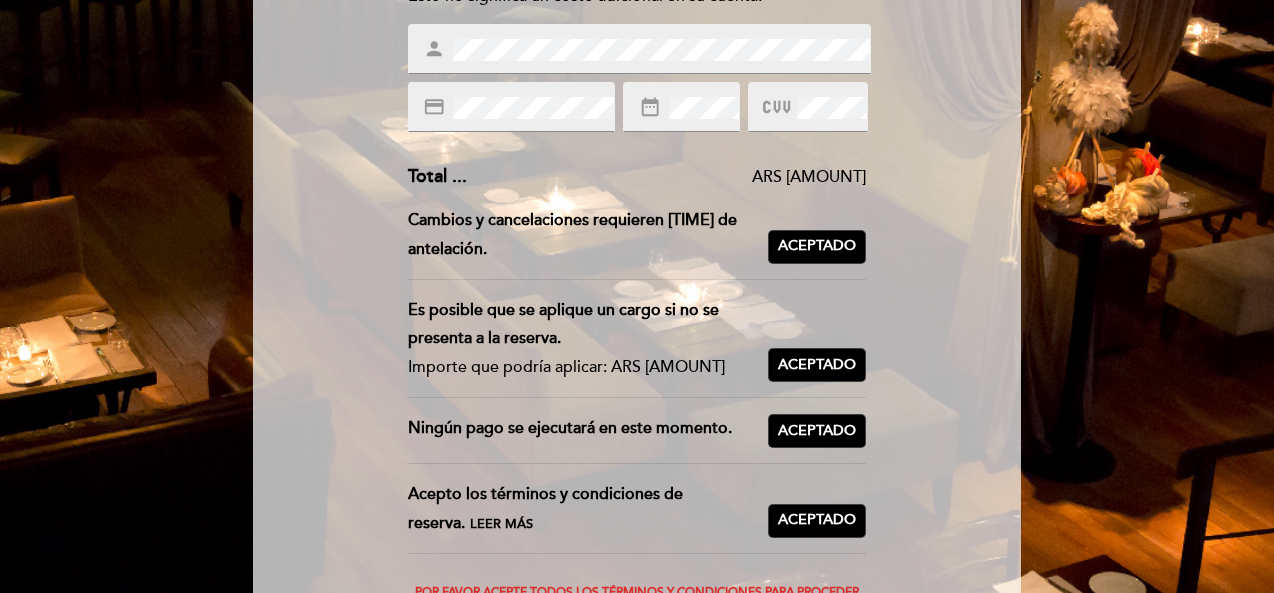 type 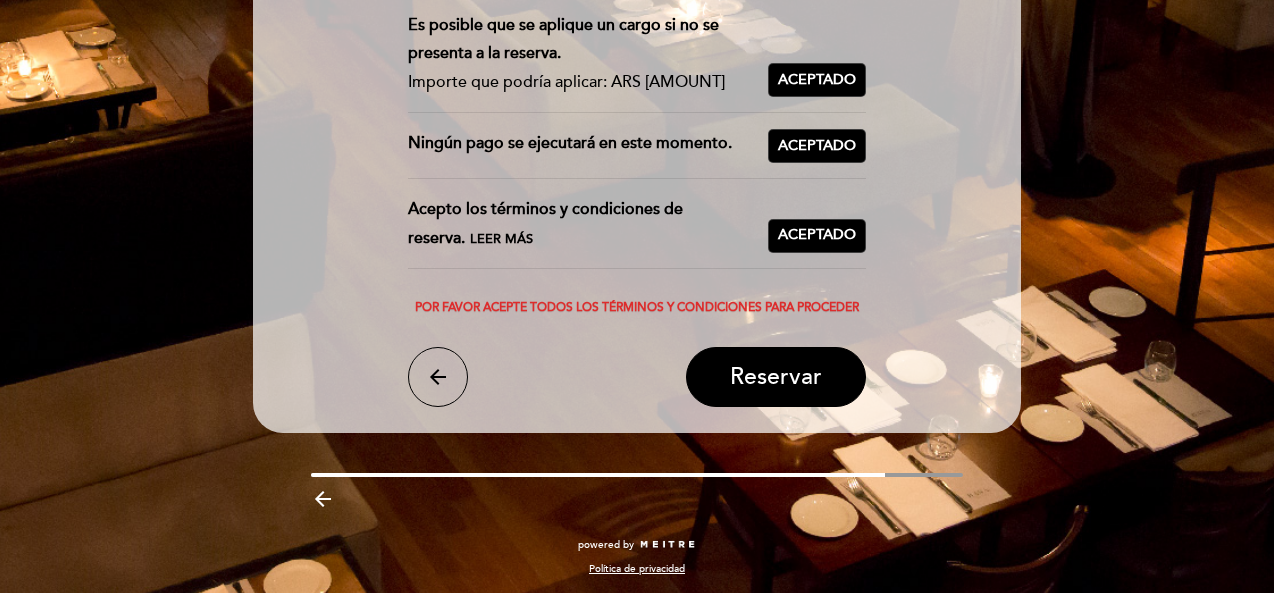 scroll, scrollTop: 632, scrollLeft: 0, axis: vertical 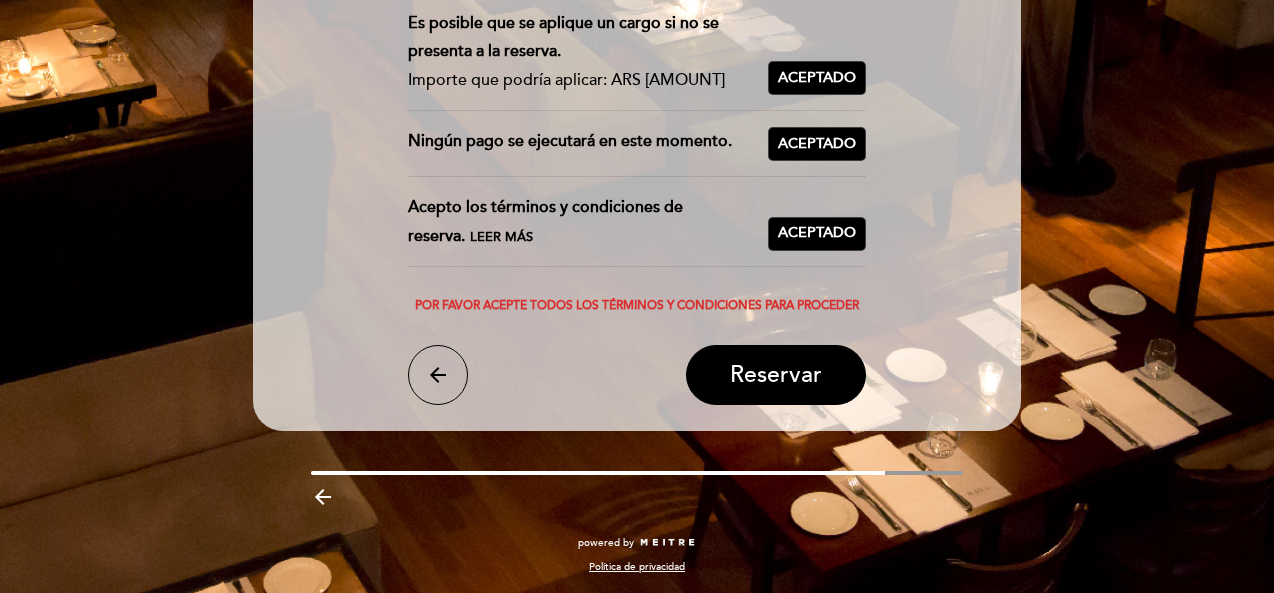 click on "arrow_back" at bounding box center (438, 375) 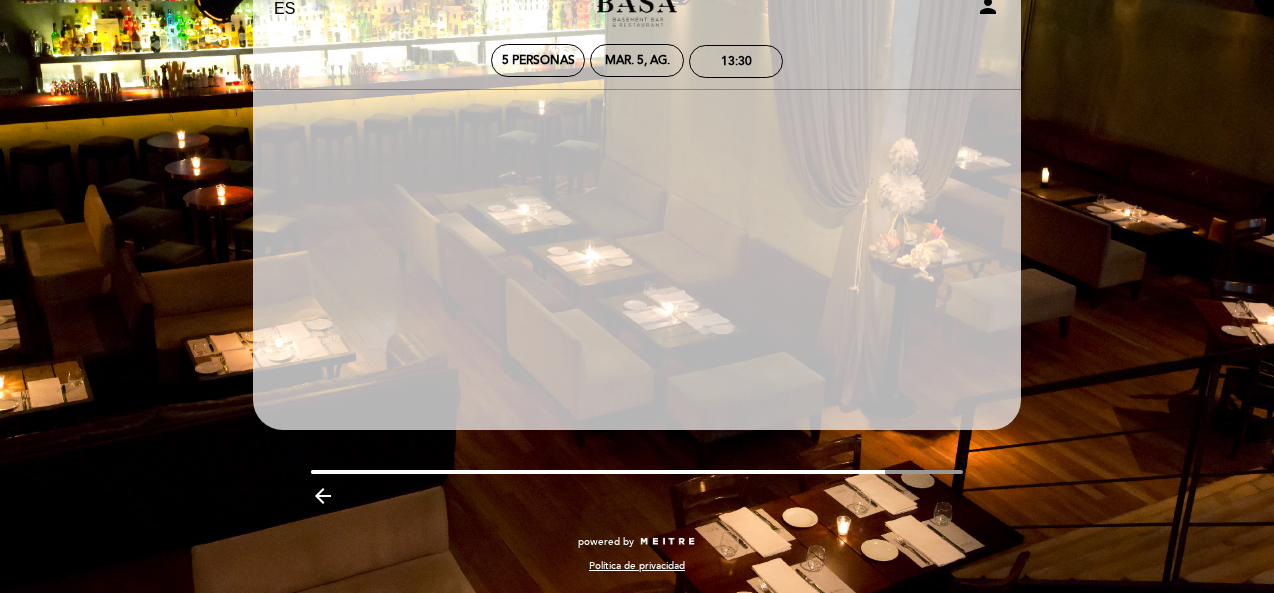 scroll, scrollTop: 65, scrollLeft: 0, axis: vertical 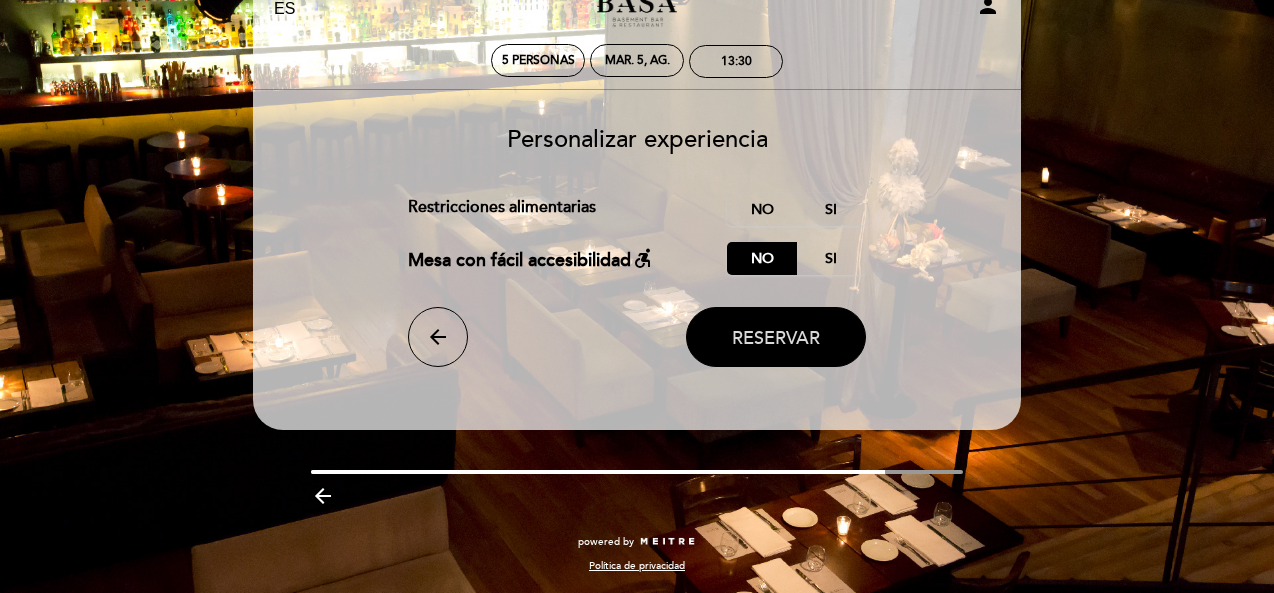 click on "Reservar" at bounding box center (776, 338) 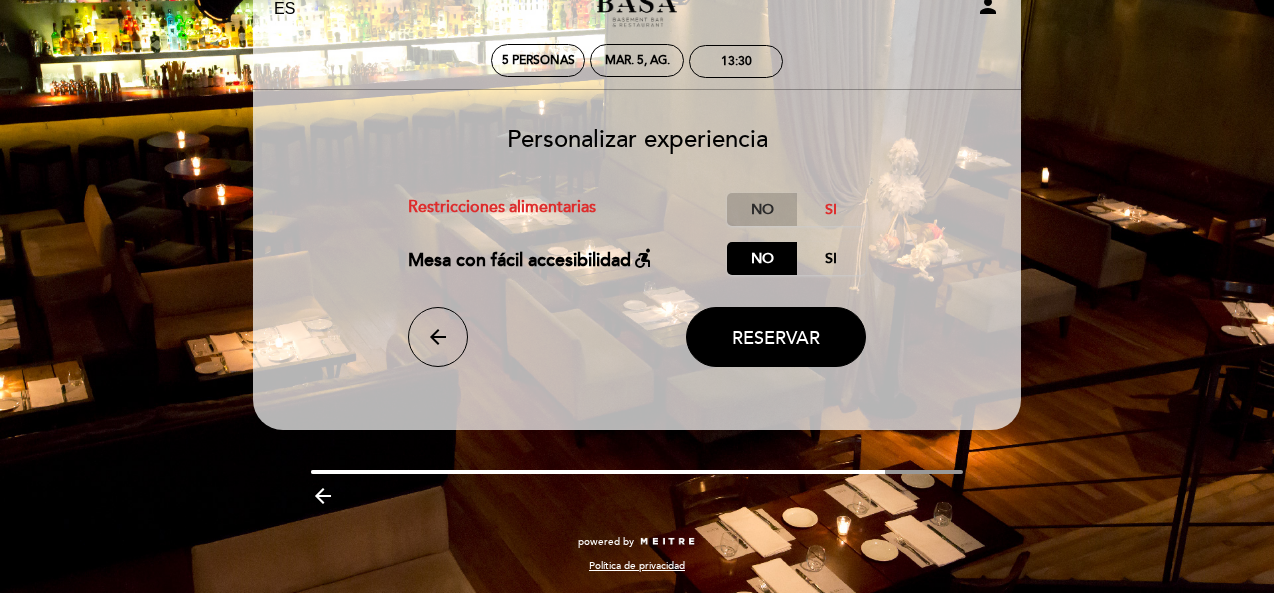 click on "No" at bounding box center (762, 209) 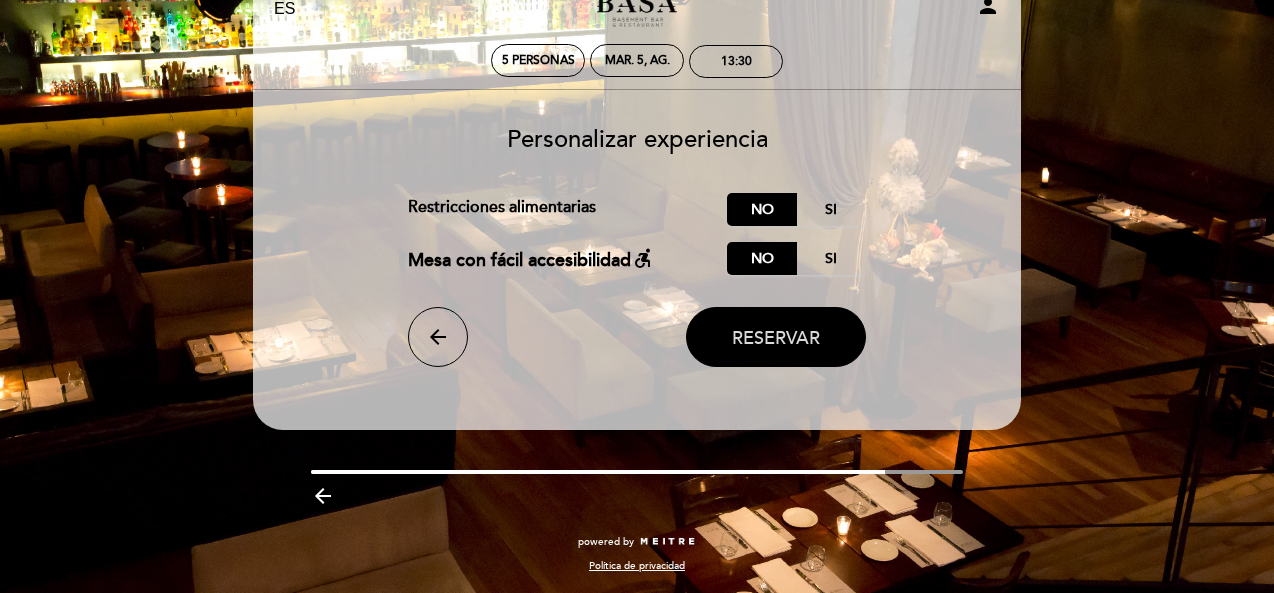 click on "Reservar" at bounding box center [776, 337] 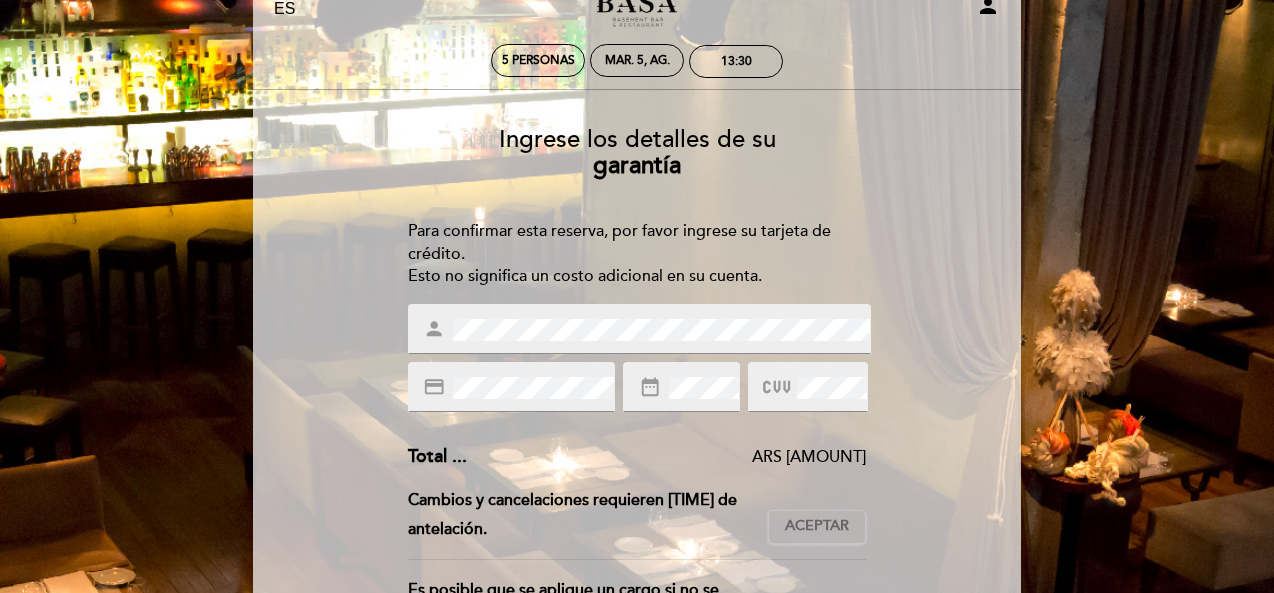scroll, scrollTop: 0, scrollLeft: 0, axis: both 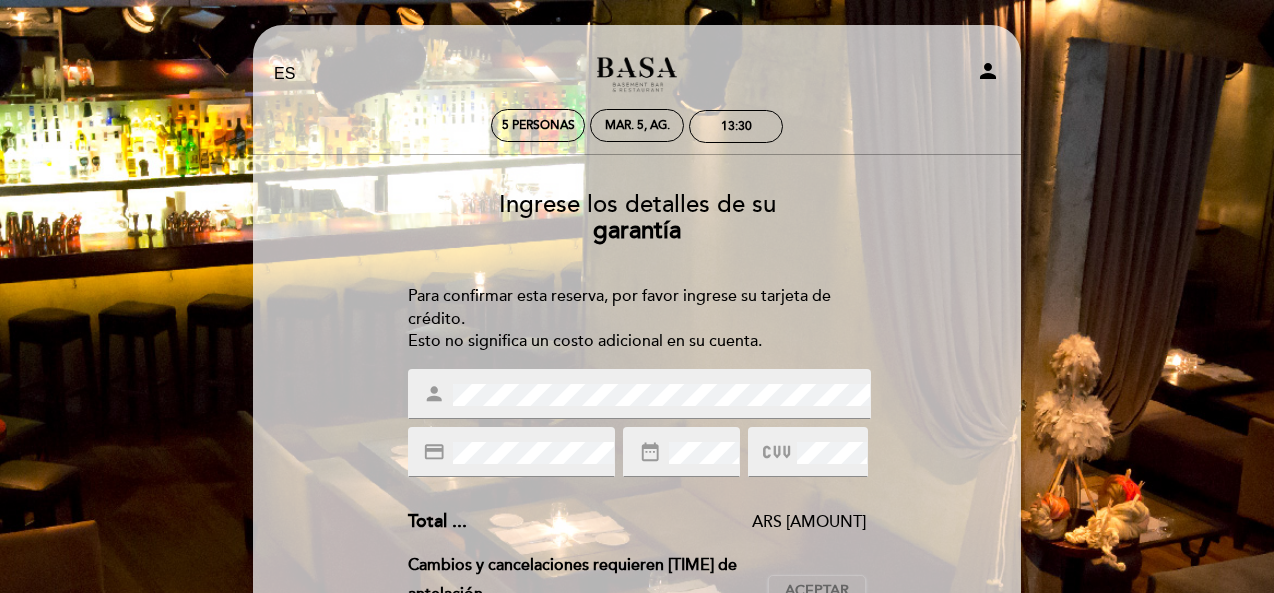 click on "EN
ES
PT
5 personas
mar.
5,
ago.
13:30
Bienvenido
Bienvenido,  [FIRST] [LAST]" at bounding box center [637, 602] 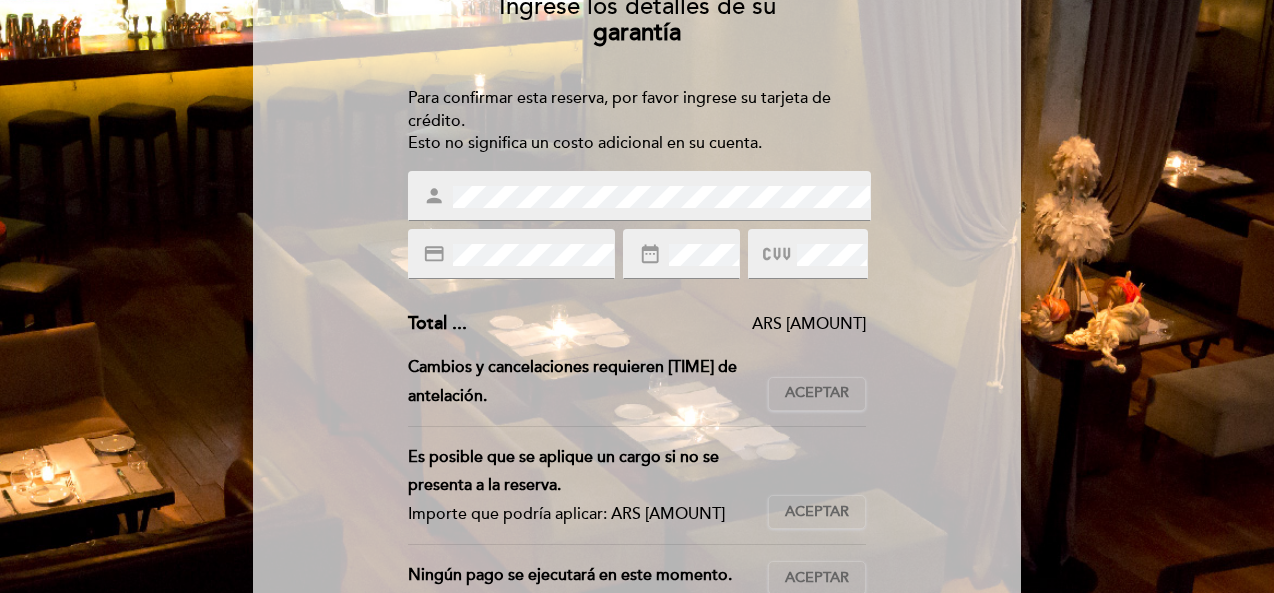 click on "EN
ES
PT
5 personas
mar.
5,
ago.
13:30
Bienvenido
Bienvenido,  [FIRST] [LAST]" at bounding box center [637, 323] 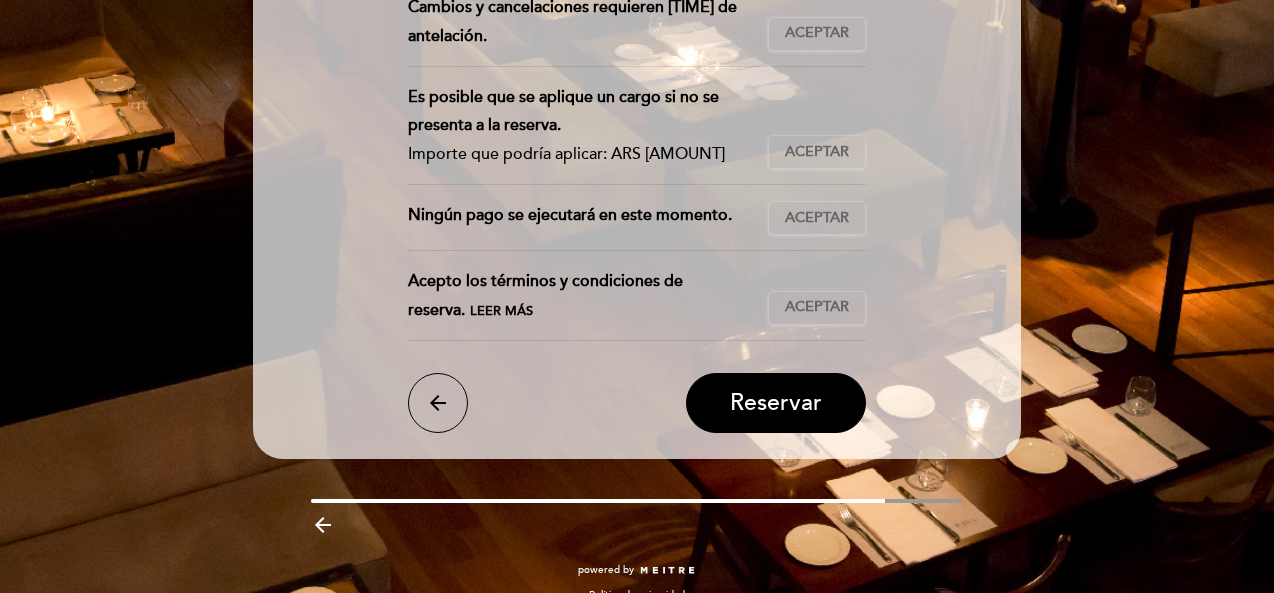 scroll, scrollTop: 560, scrollLeft: 0, axis: vertical 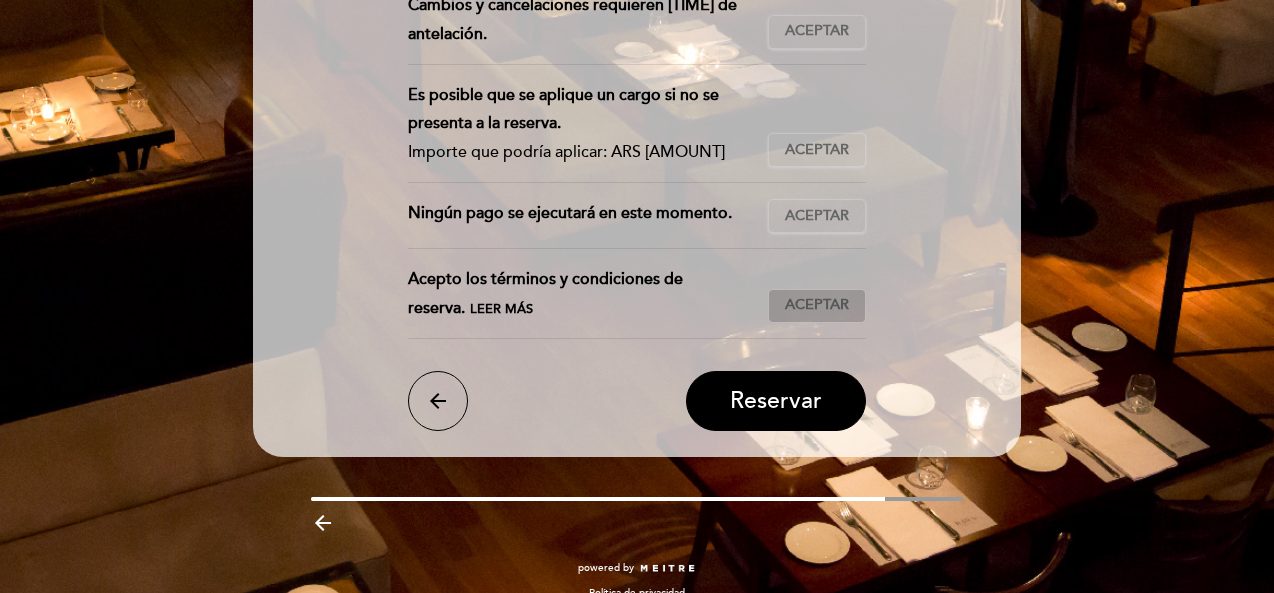 click on "Aceptar" at bounding box center (817, 305) 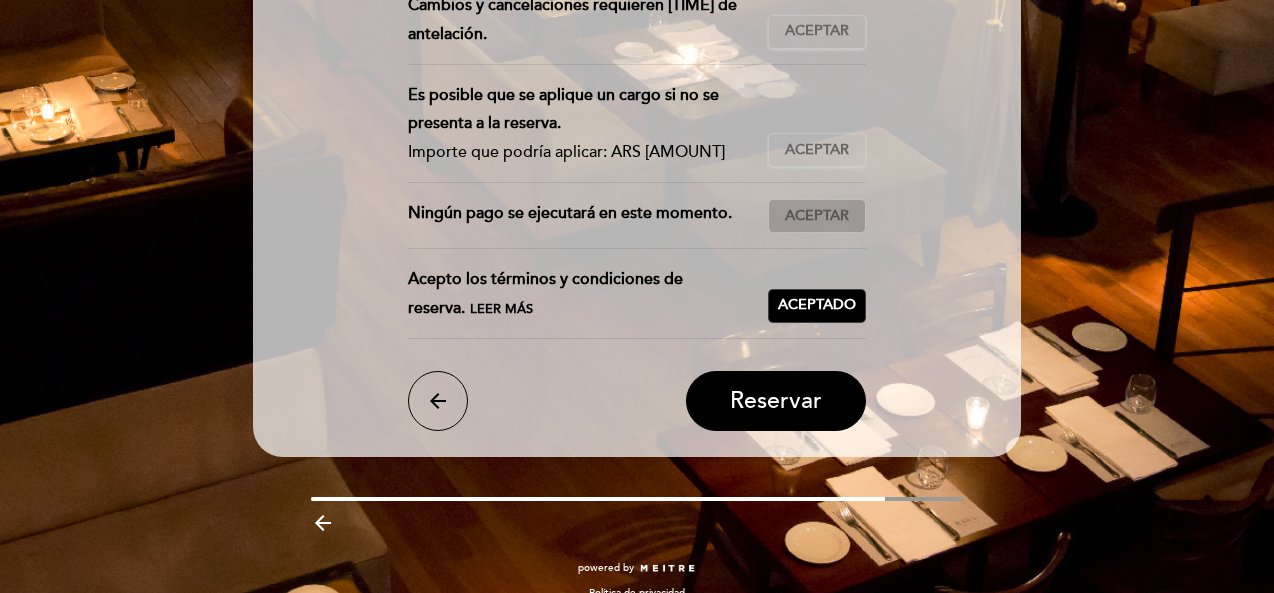 click on "Aceptar
Aceptado" at bounding box center (817, 216) 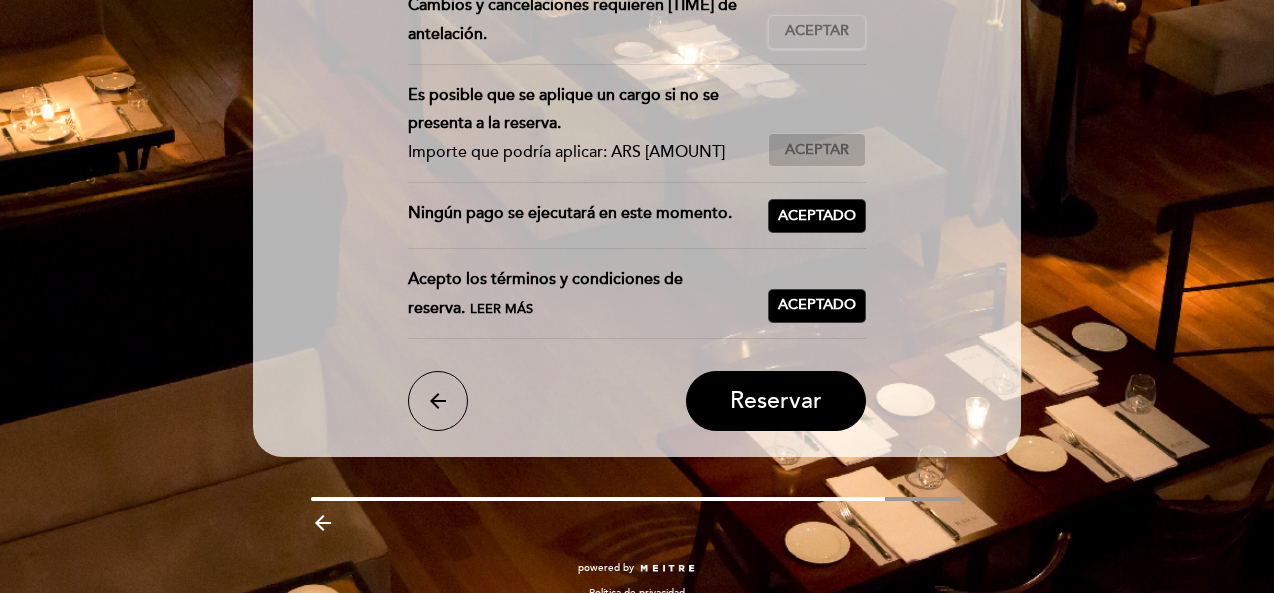 click on "Aceptar" at bounding box center [817, 150] 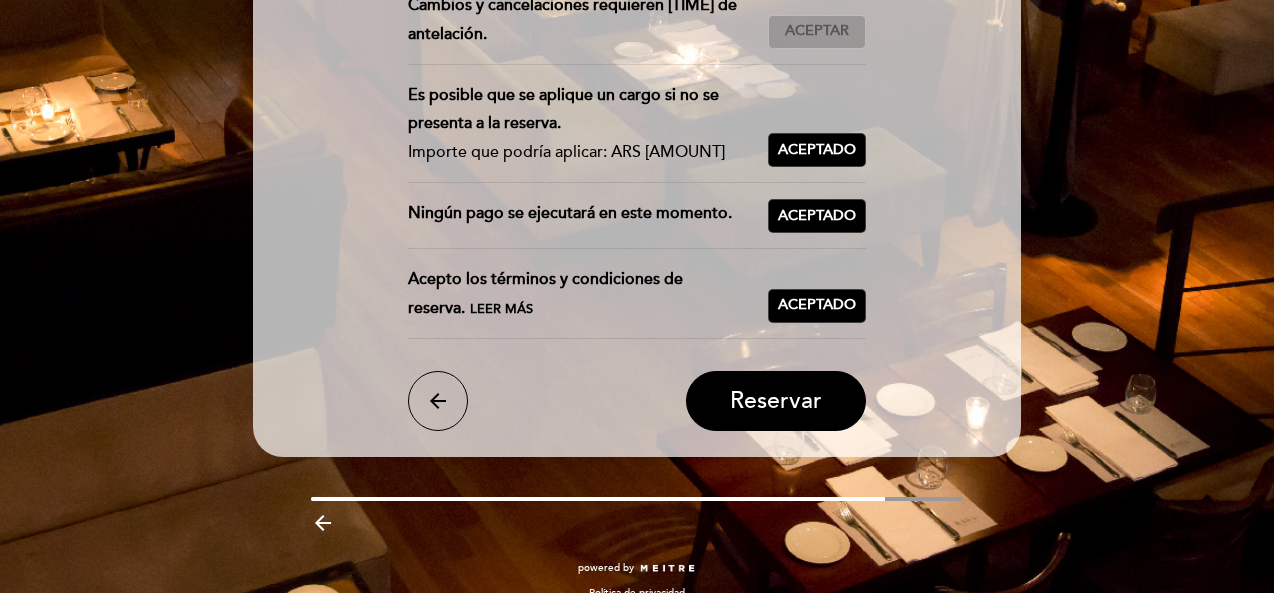 click on "Aceptar
Aceptado" at bounding box center [817, 32] 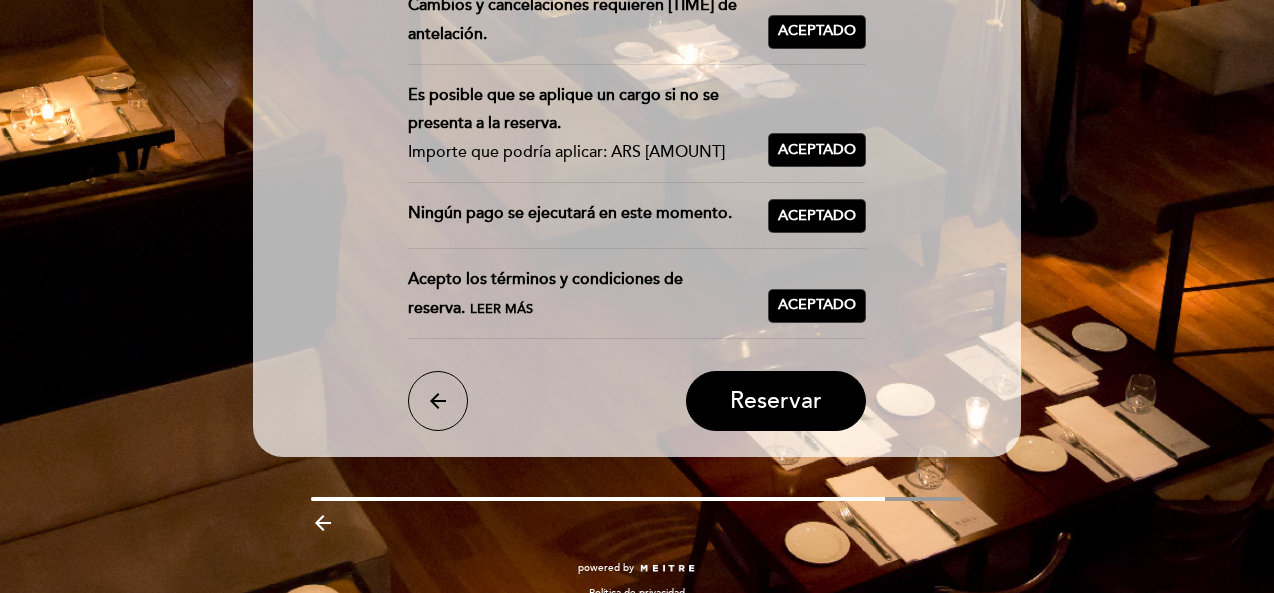 click on "Acepto los términos y condiciones de reserva.
Leer más" at bounding box center [588, 294] 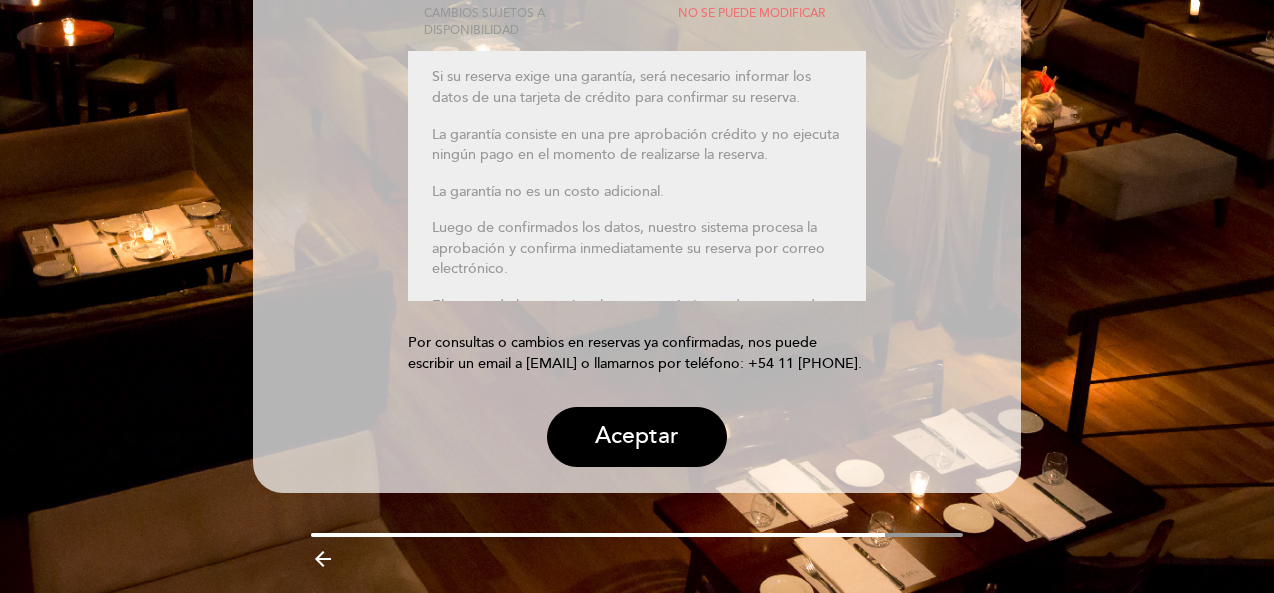 scroll, scrollTop: 406, scrollLeft: 0, axis: vertical 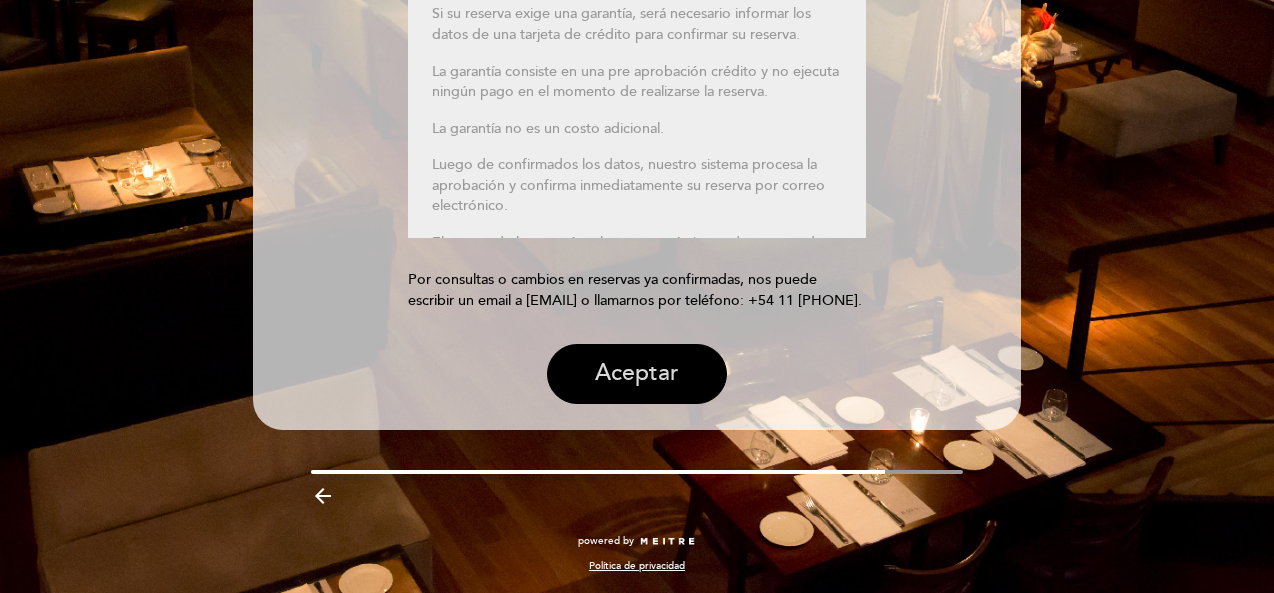 click on "Aceptar" at bounding box center (637, 374) 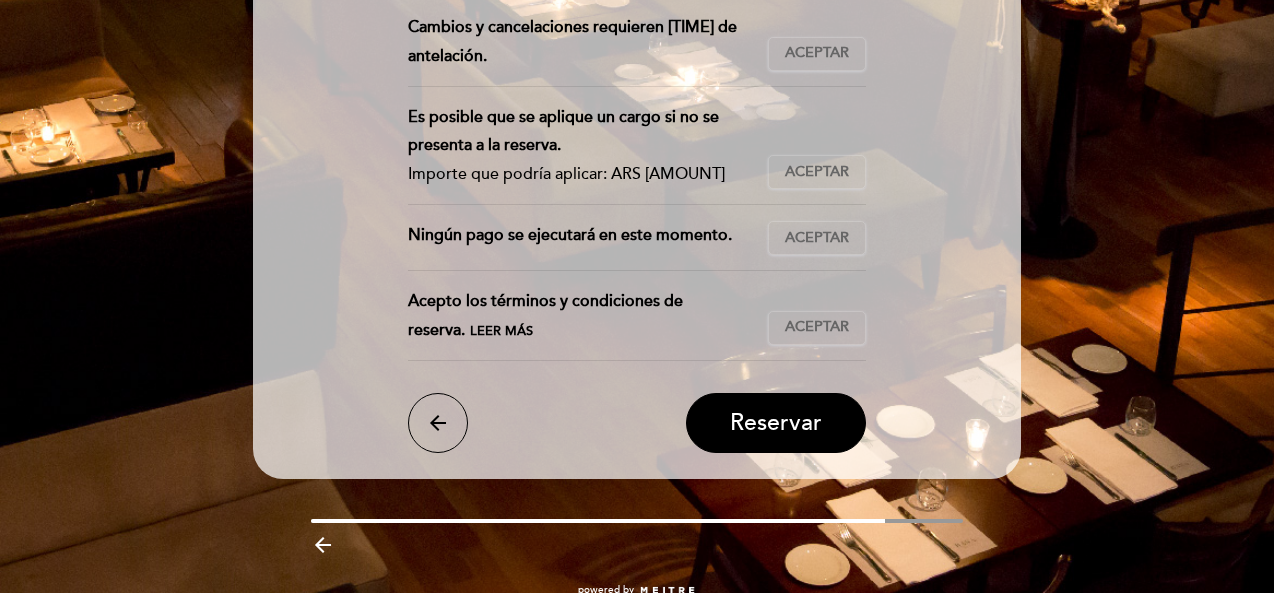 scroll, scrollTop: 585, scrollLeft: 0, axis: vertical 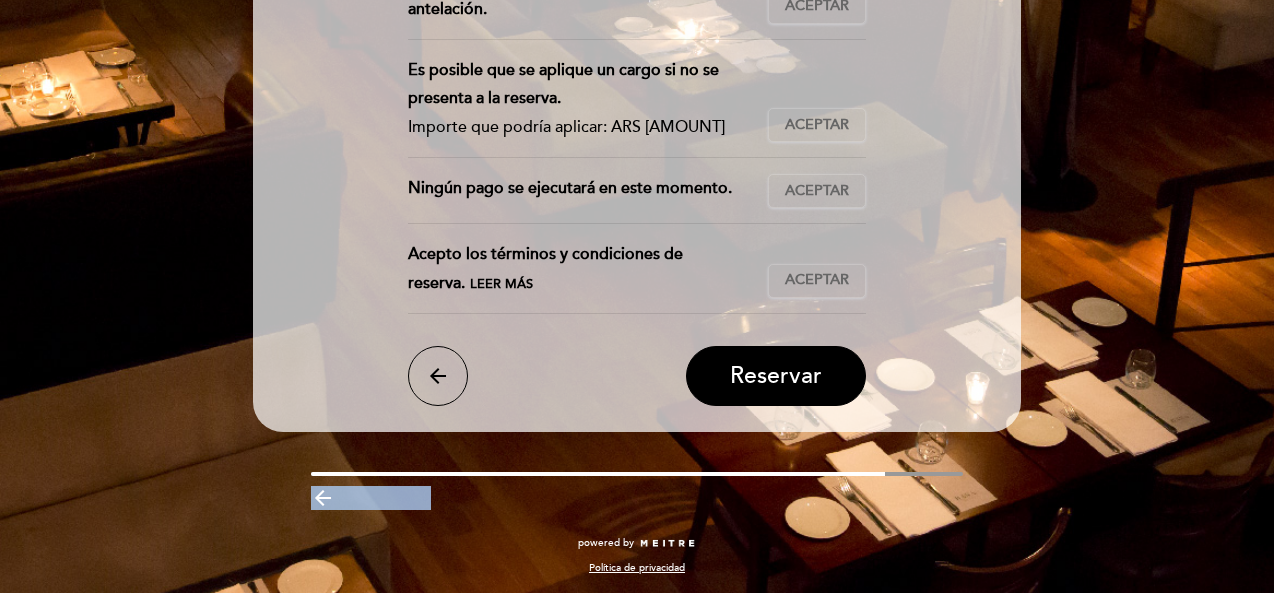 drag, startPoint x: 883, startPoint y: 474, endPoint x: 1002, endPoint y: 464, distance: 119.419426 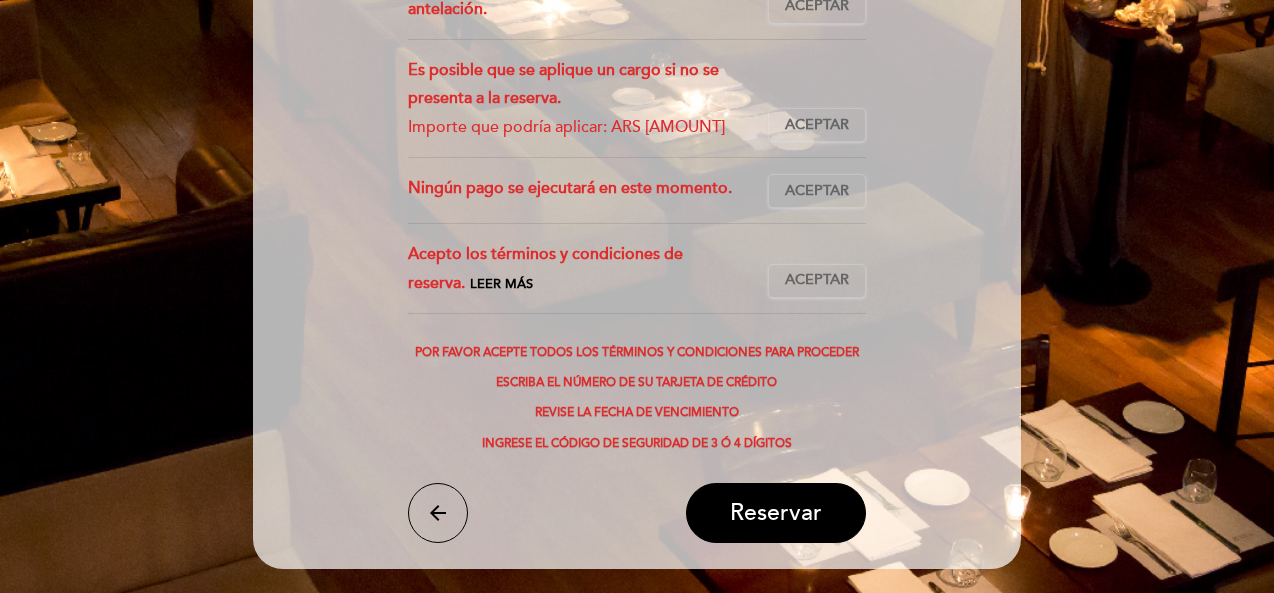 click on "Debes confirmar que estas de acuerdo con ingresar a un listado de pre-acceso
Por favor acepte todos los términos y condiciones para proceder
Ingrese titular de la tarjeta
Escriba el número de su tarjeta de crédito
Revise la fecha de vencimiento
Ingrese el código de seguridad de 3 ó 4 dígitos
Escriba su dirección
Escriba su número de identidad" at bounding box center (637, 399) 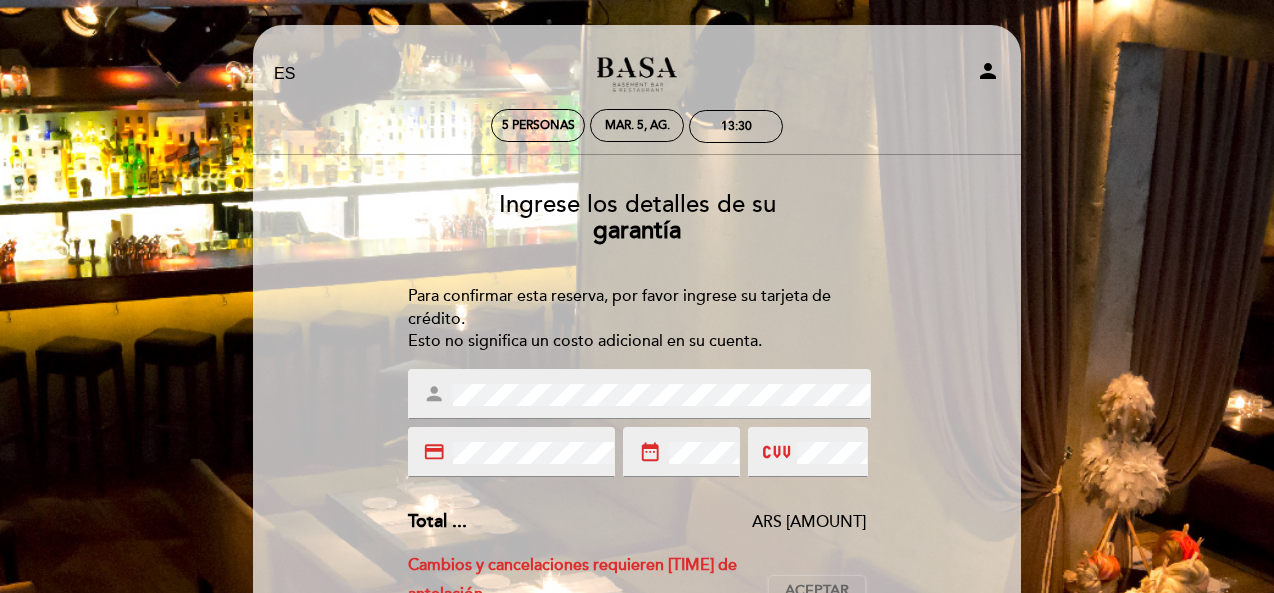 click on "person" at bounding box center [988, 71] 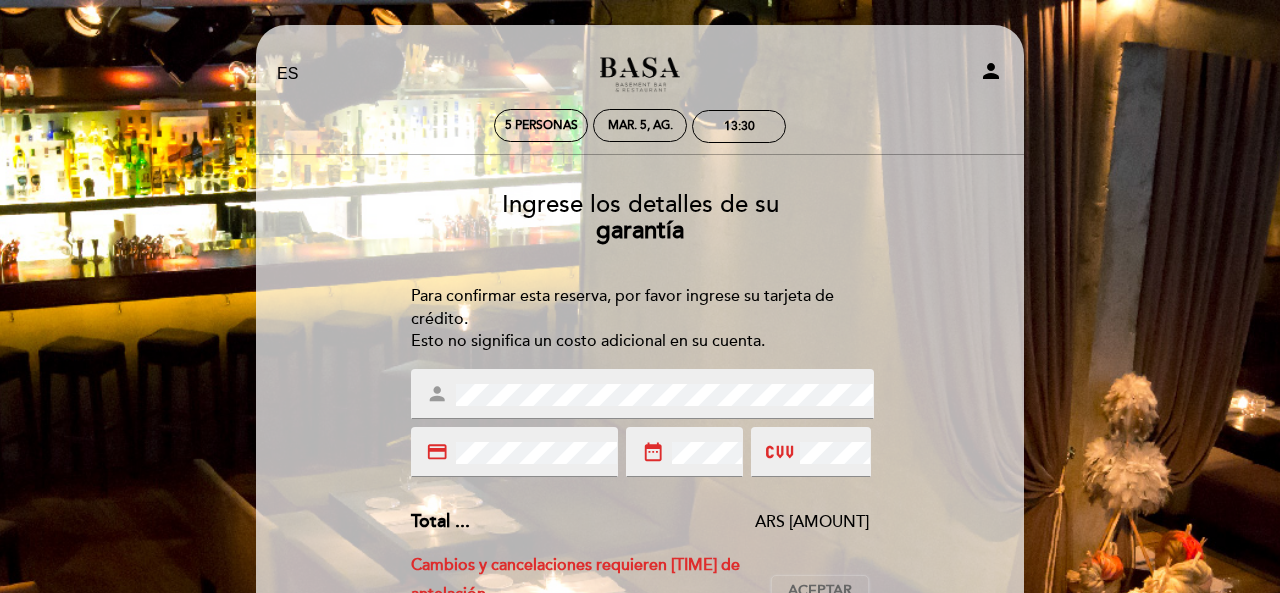 select on "es" 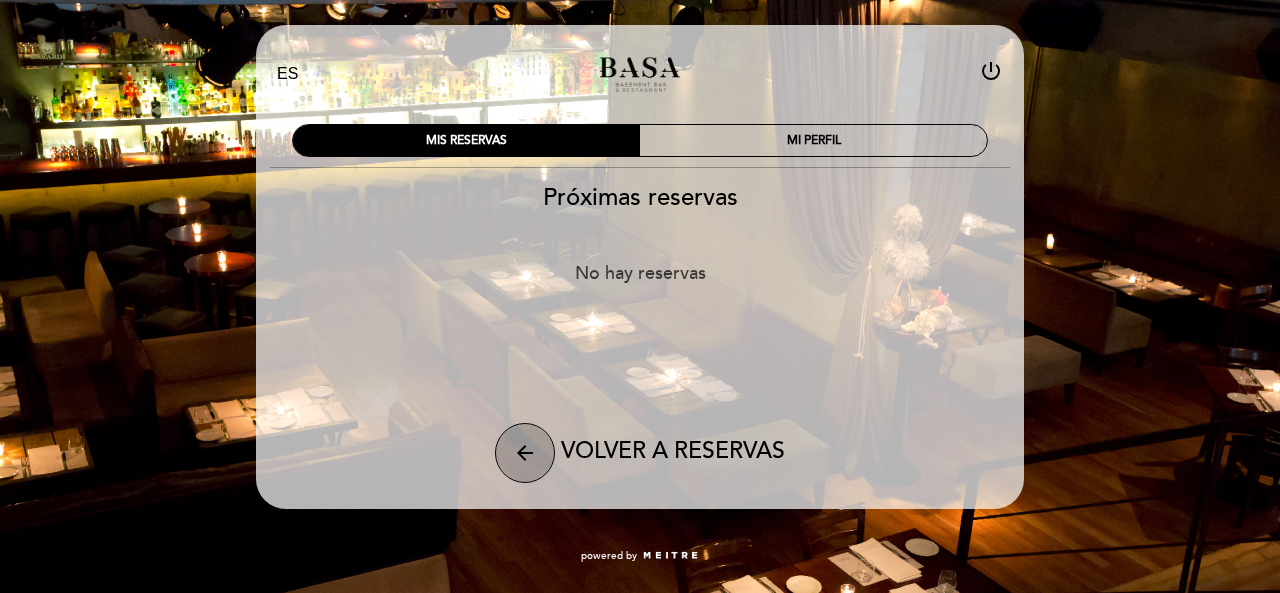 click on "arrow_back" at bounding box center [525, 453] 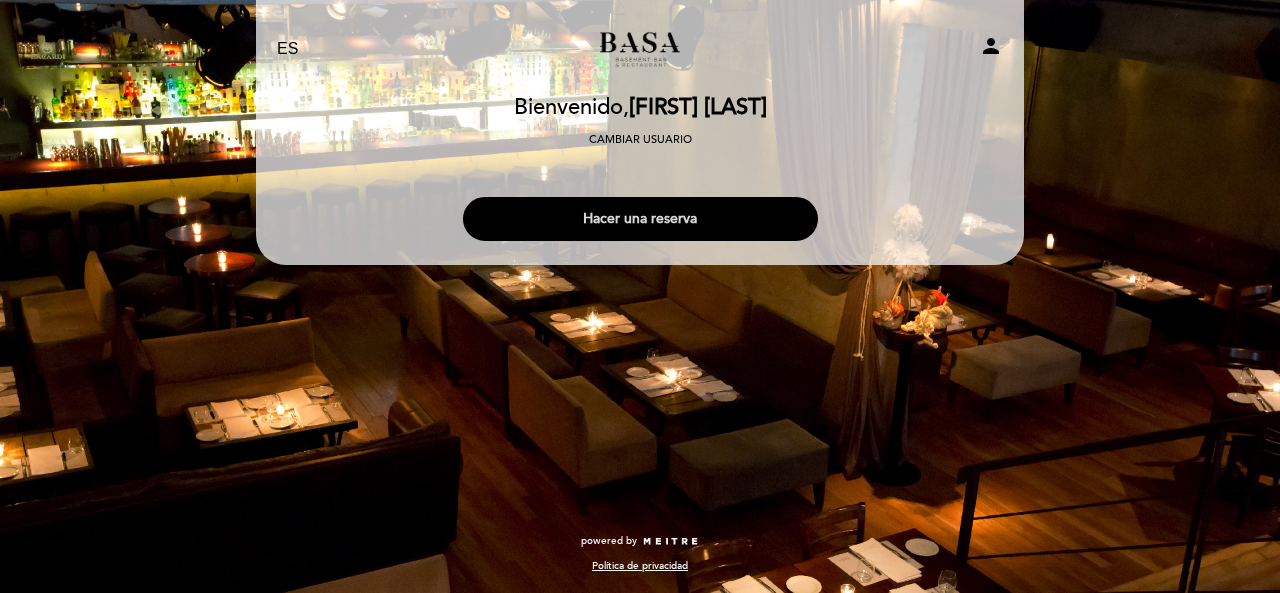 click on "Hacer una reserva" at bounding box center [640, 219] 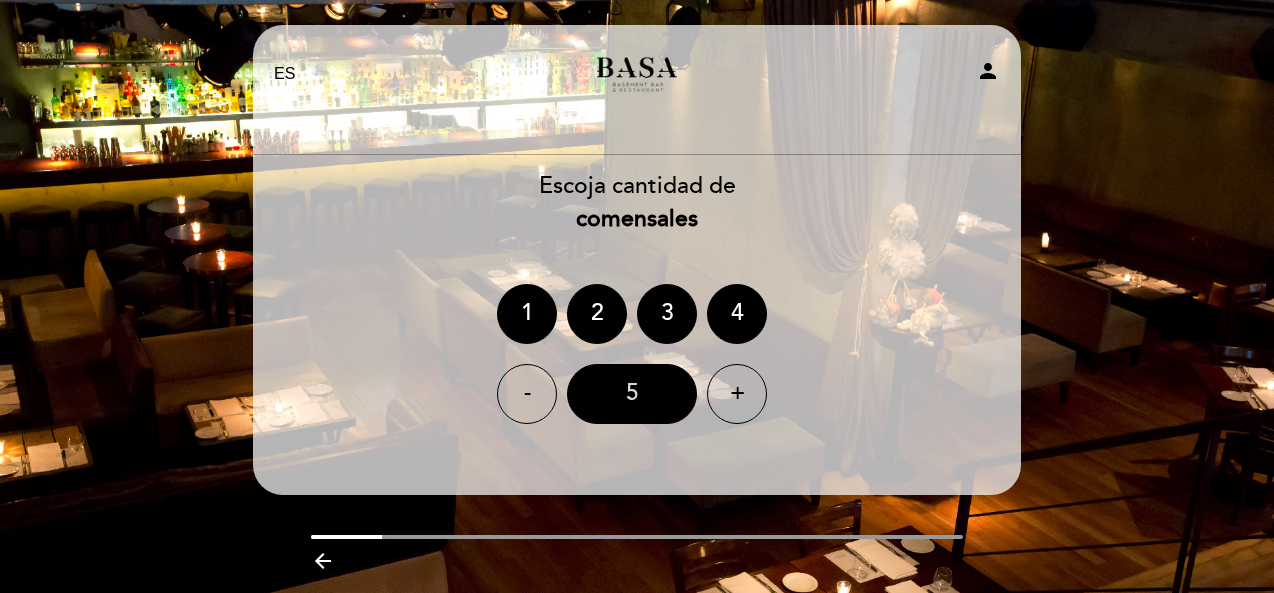 click on "5" at bounding box center (632, 394) 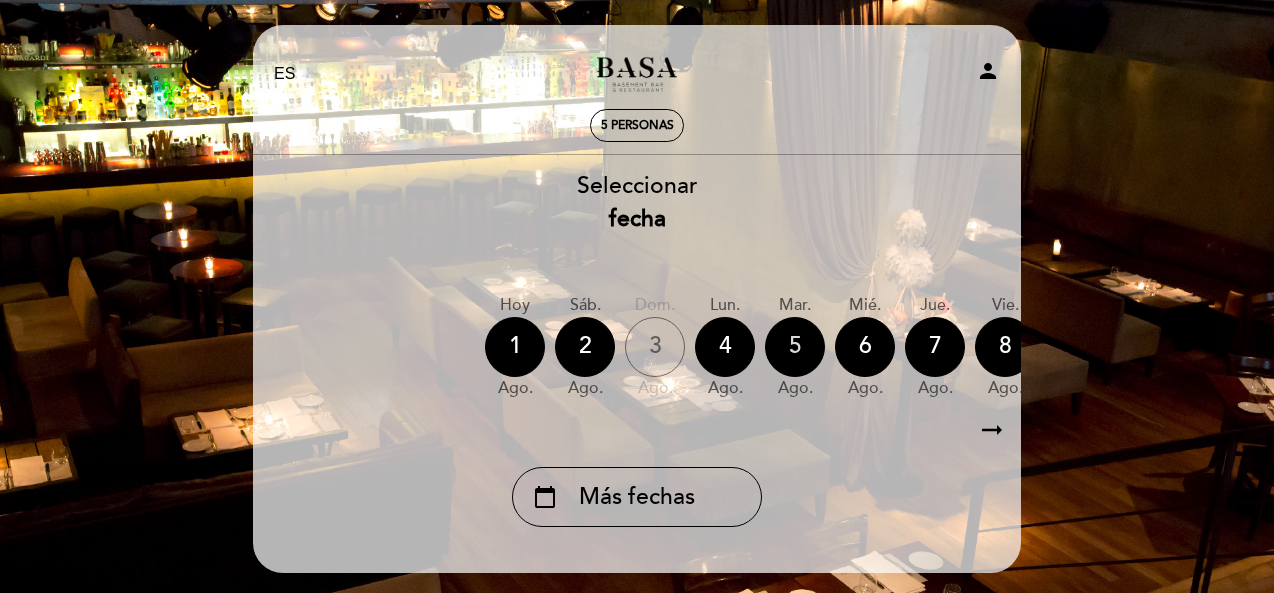 click on "5" at bounding box center [795, 347] 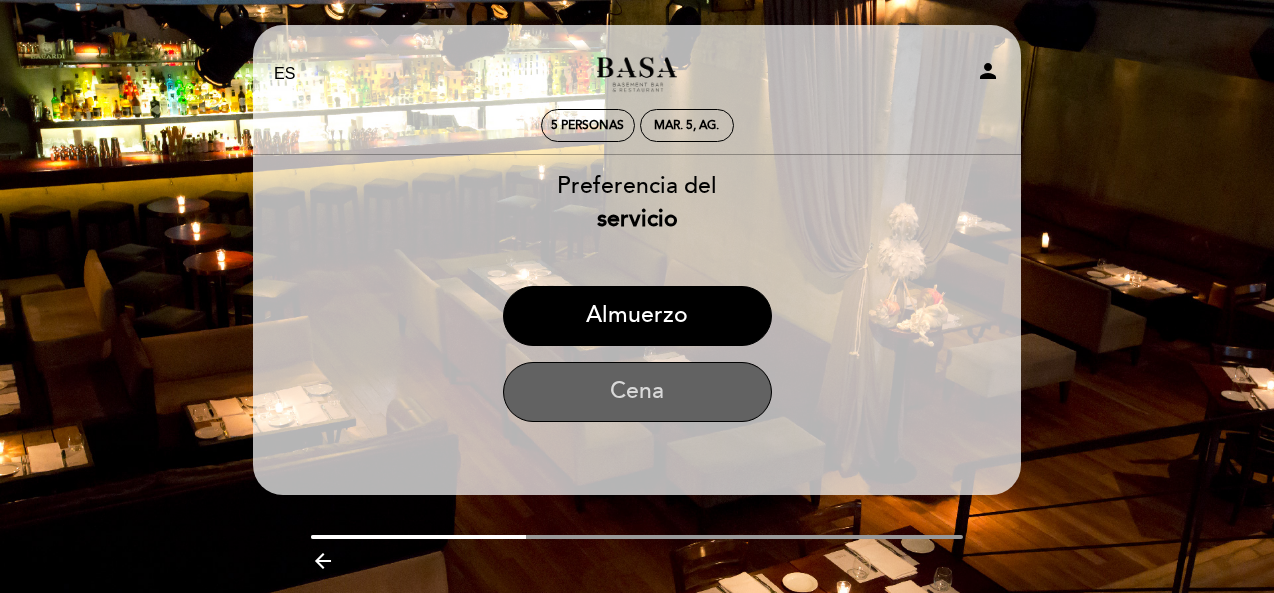 click on "Cena" at bounding box center (637, 392) 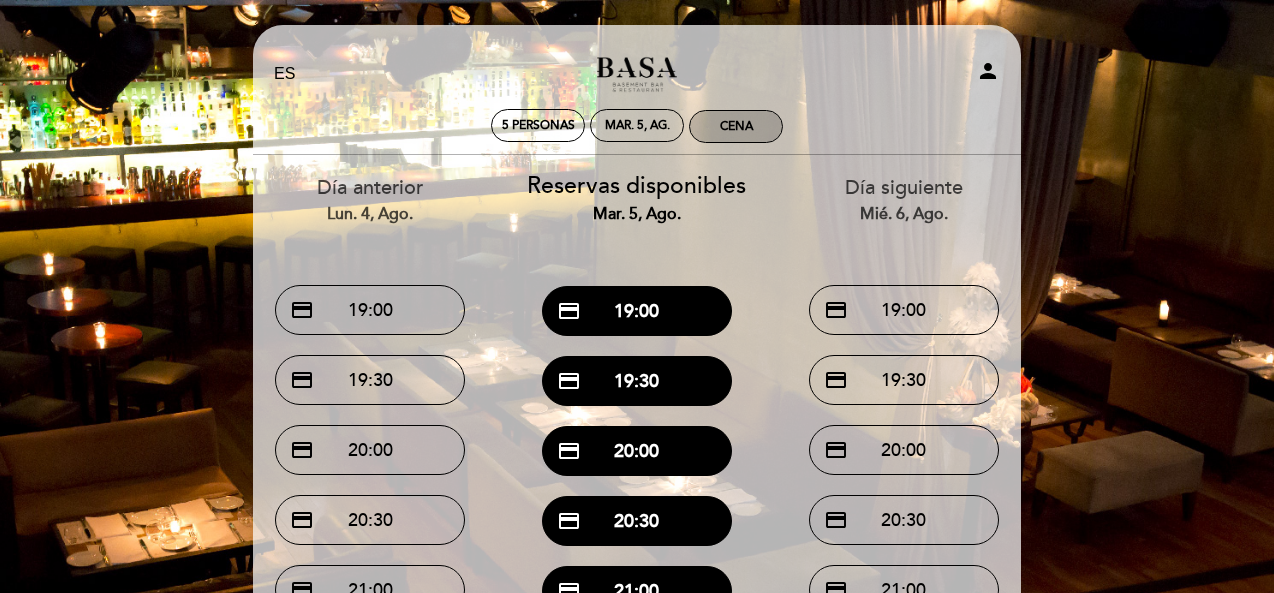 click on "Cena" at bounding box center (736, 126) 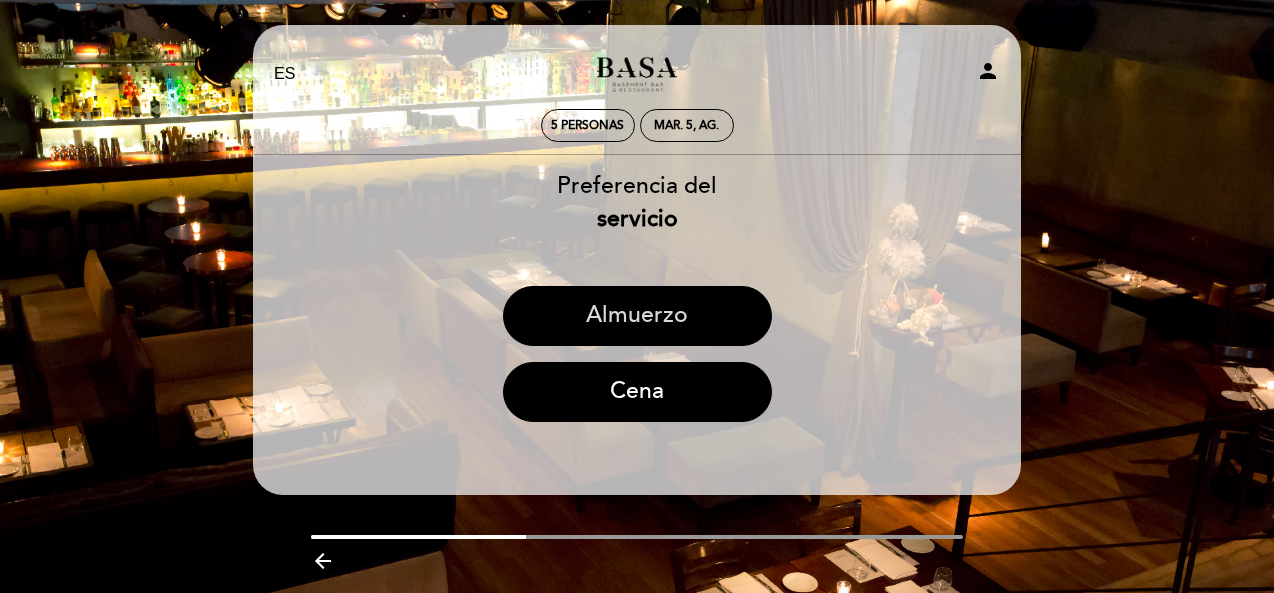 click on "Almuerzo" at bounding box center (637, 316) 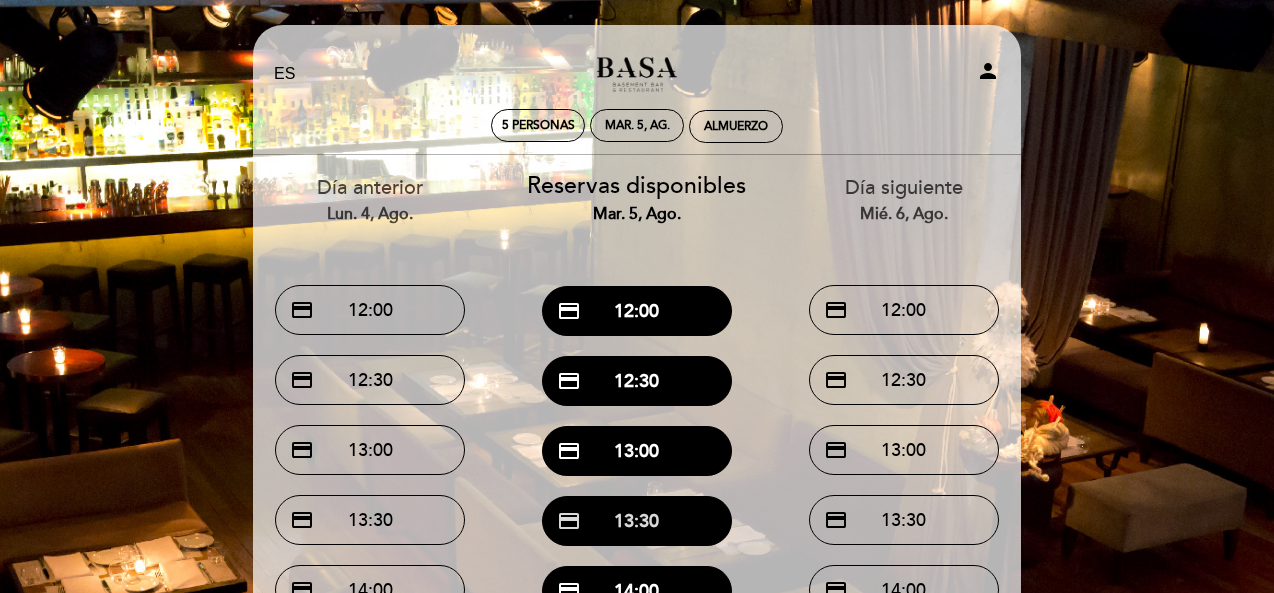 click on "credit_card
13:30" at bounding box center [637, 521] 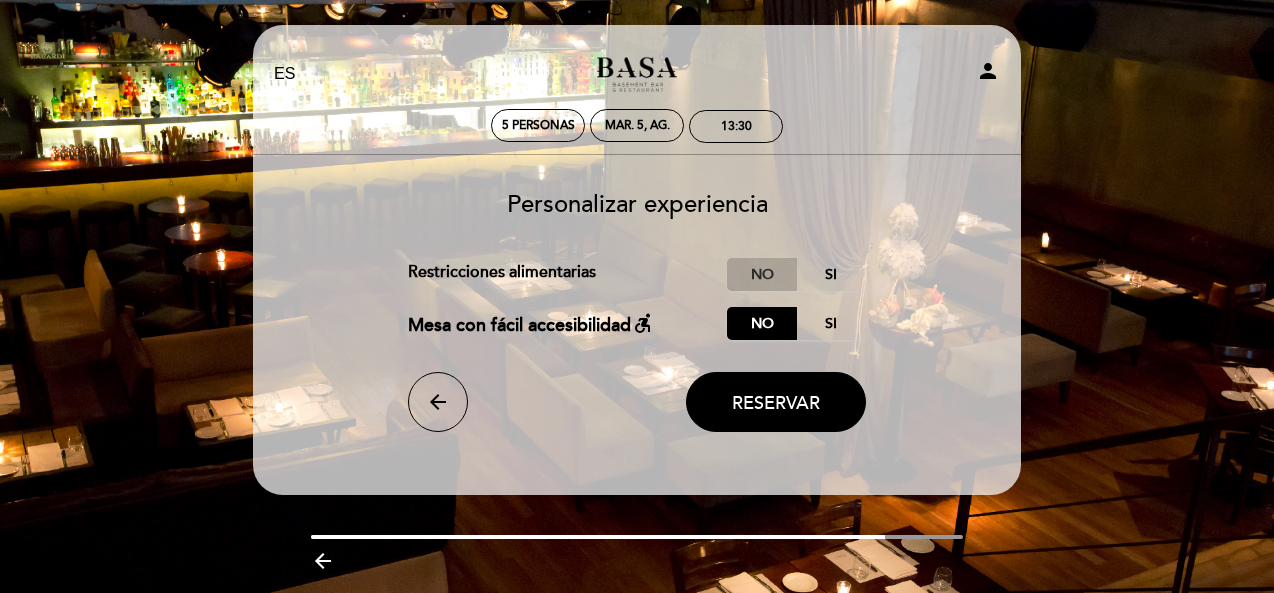 click on "No" at bounding box center (762, 274) 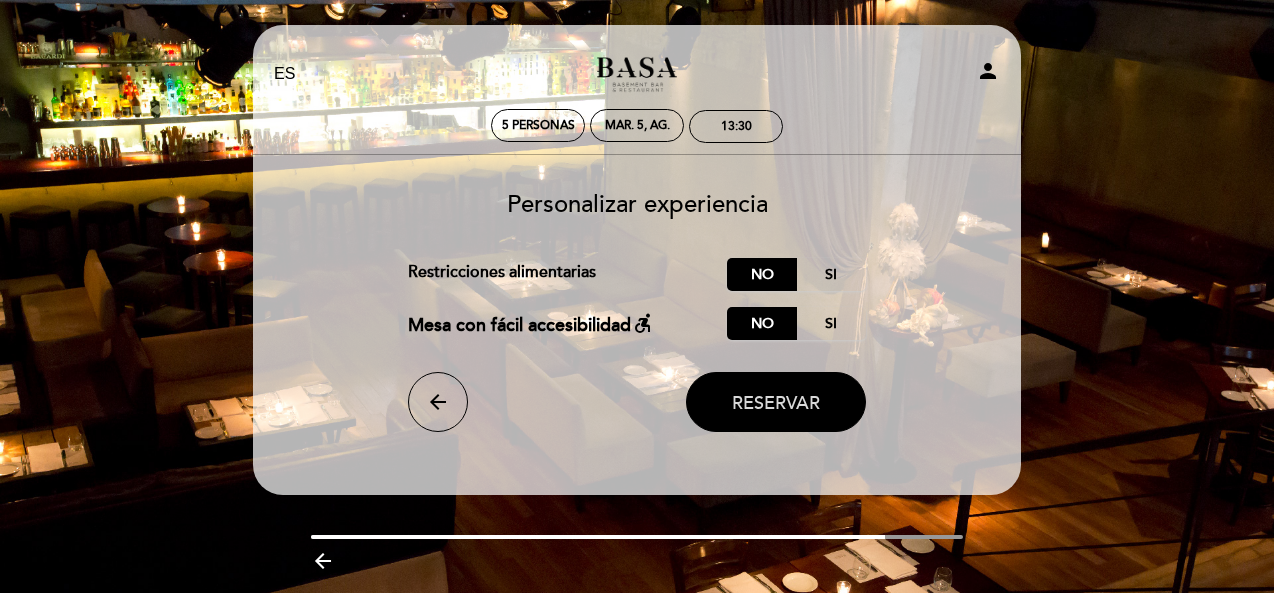 click on "Reservar" at bounding box center [776, 403] 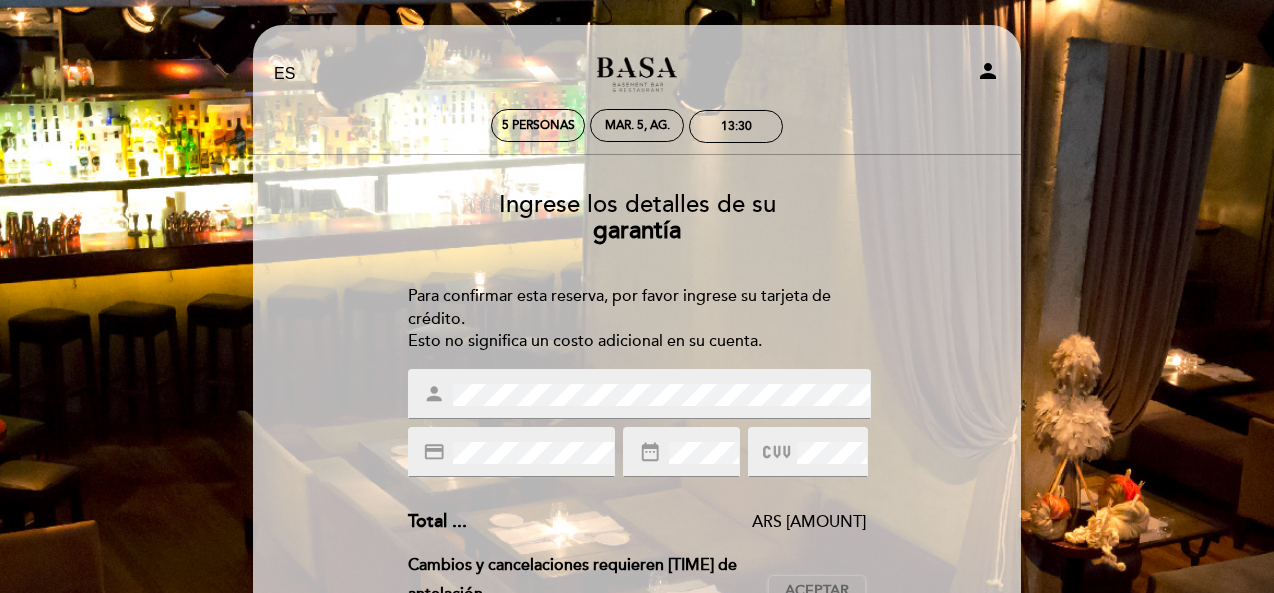 click on "credit_card" at bounding box center [512, 452] 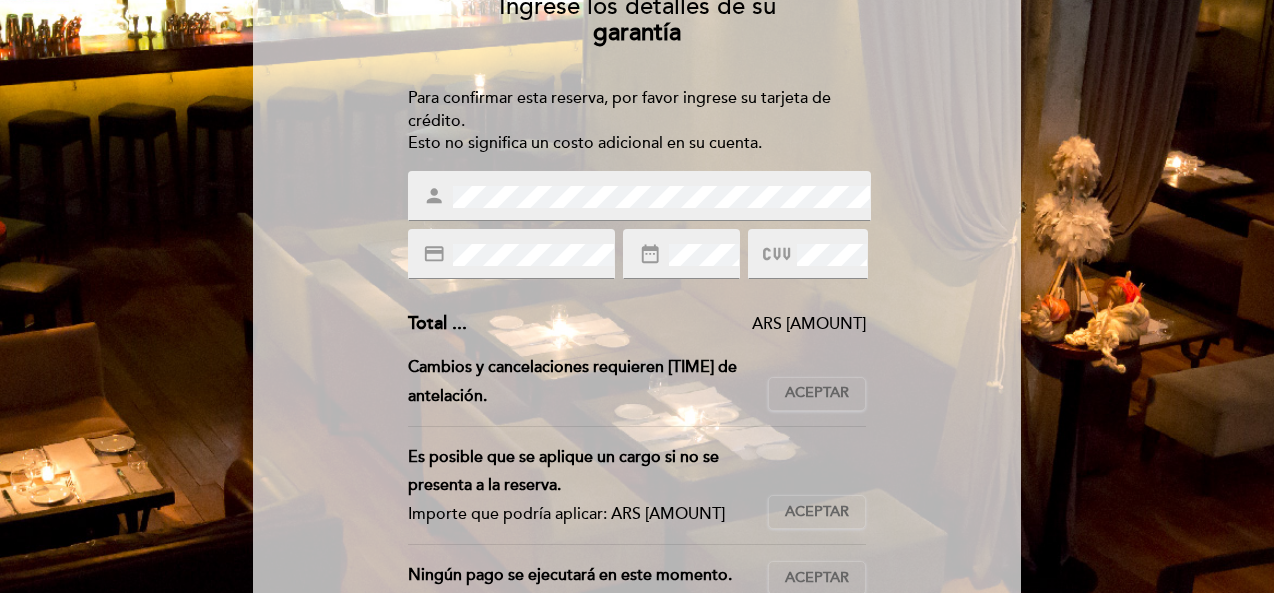 scroll, scrollTop: 200, scrollLeft: 0, axis: vertical 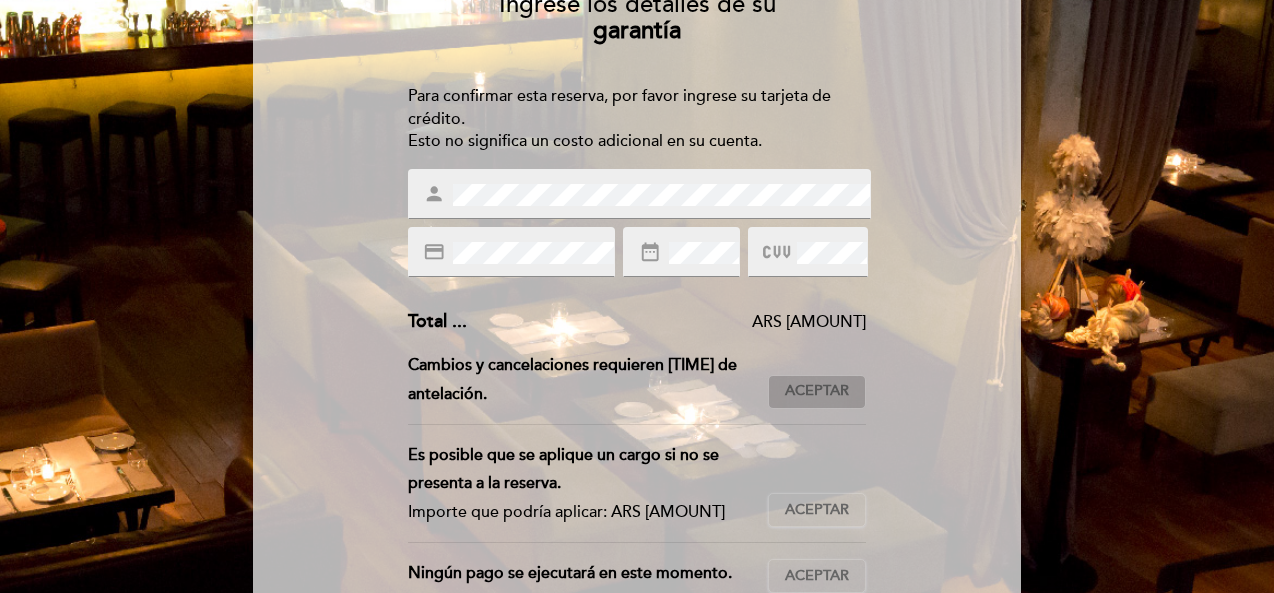 click on "Aceptar" at bounding box center [817, 391] 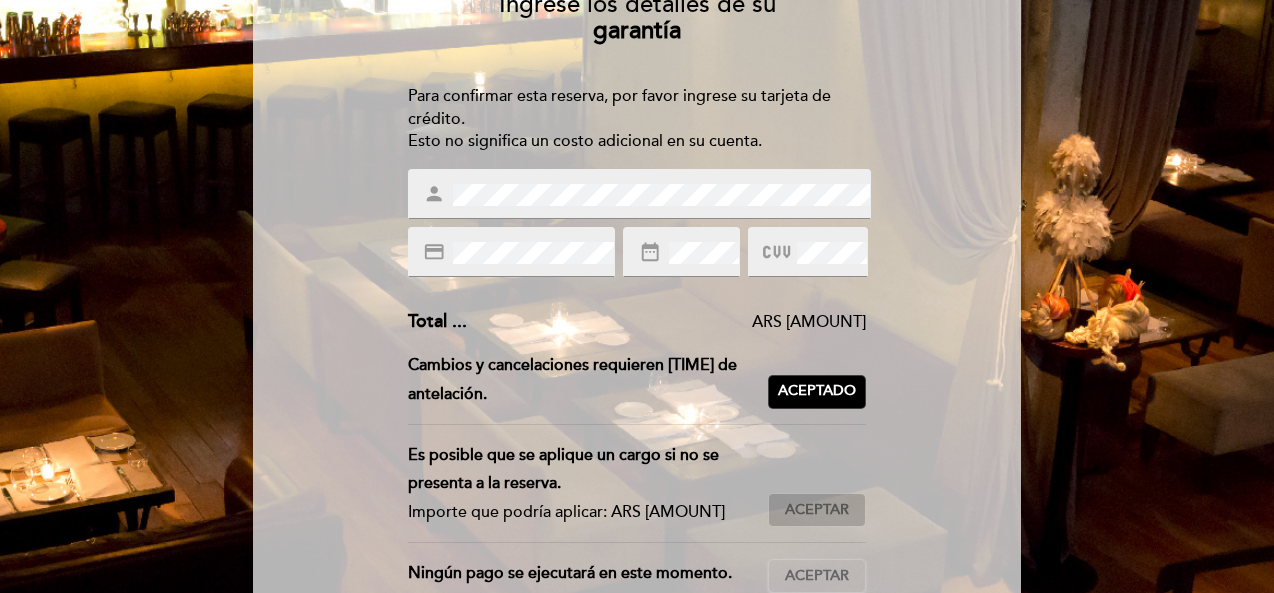 click on "Aceptar" at bounding box center [817, 510] 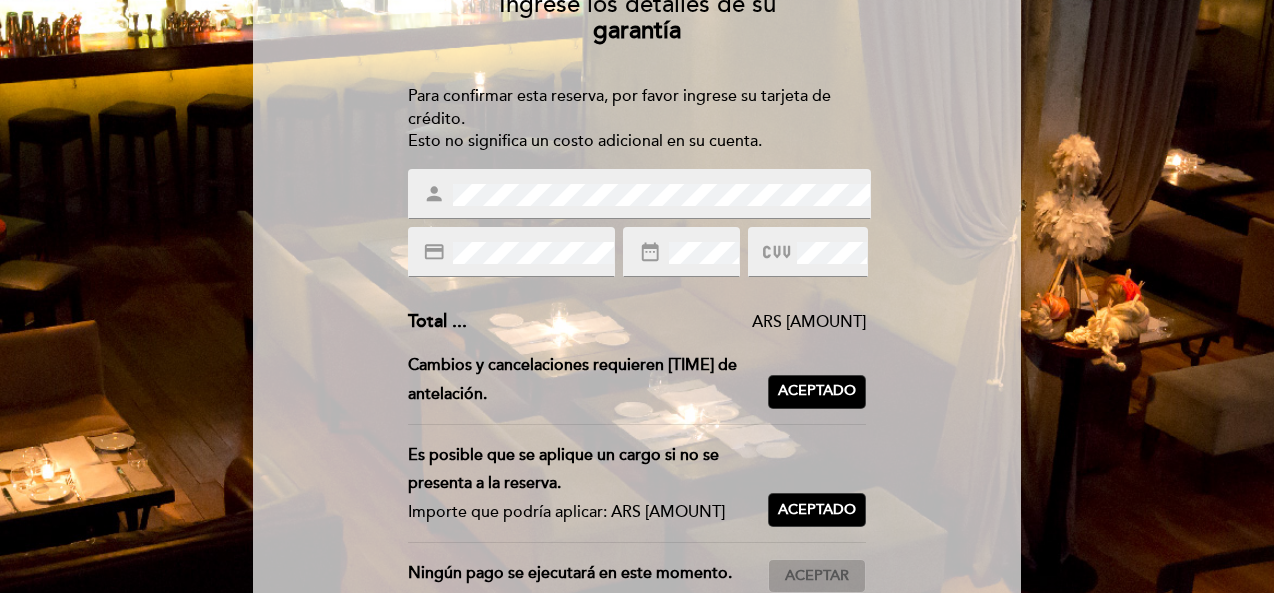 click on "Aceptar" at bounding box center (817, 576) 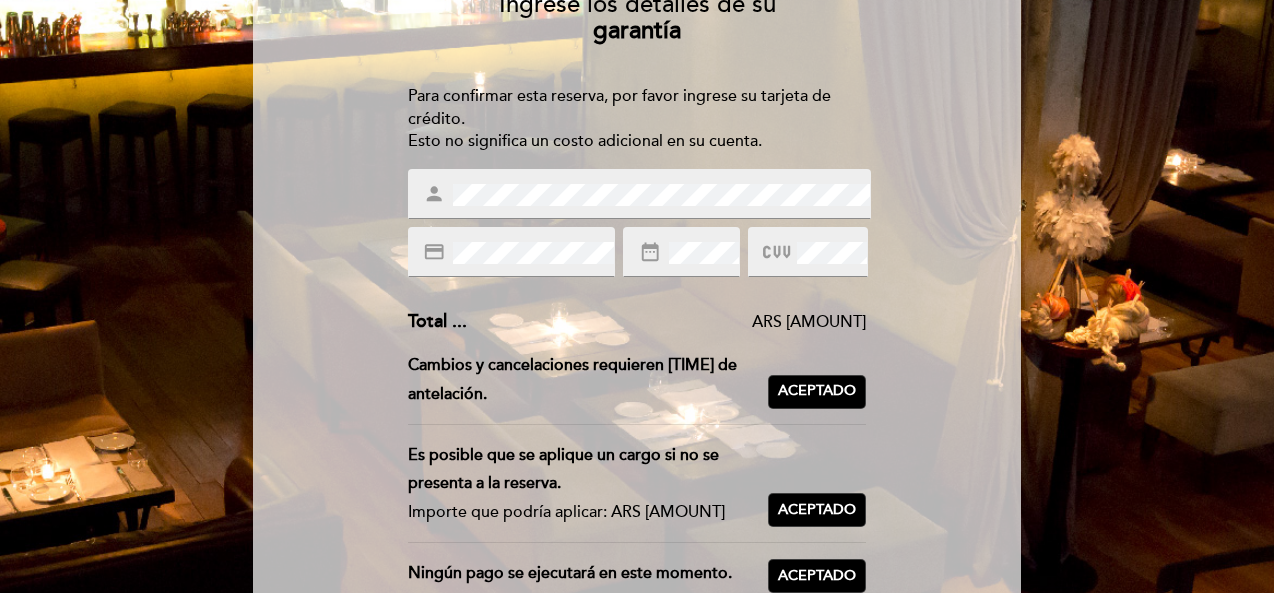 type 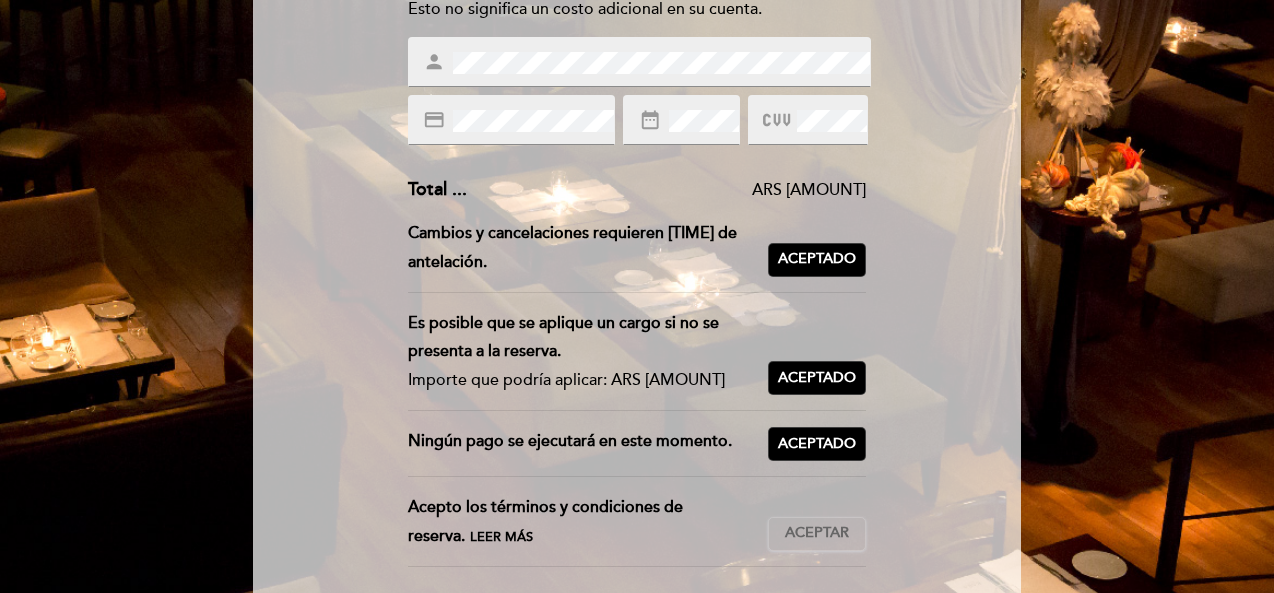 scroll, scrollTop: 360, scrollLeft: 0, axis: vertical 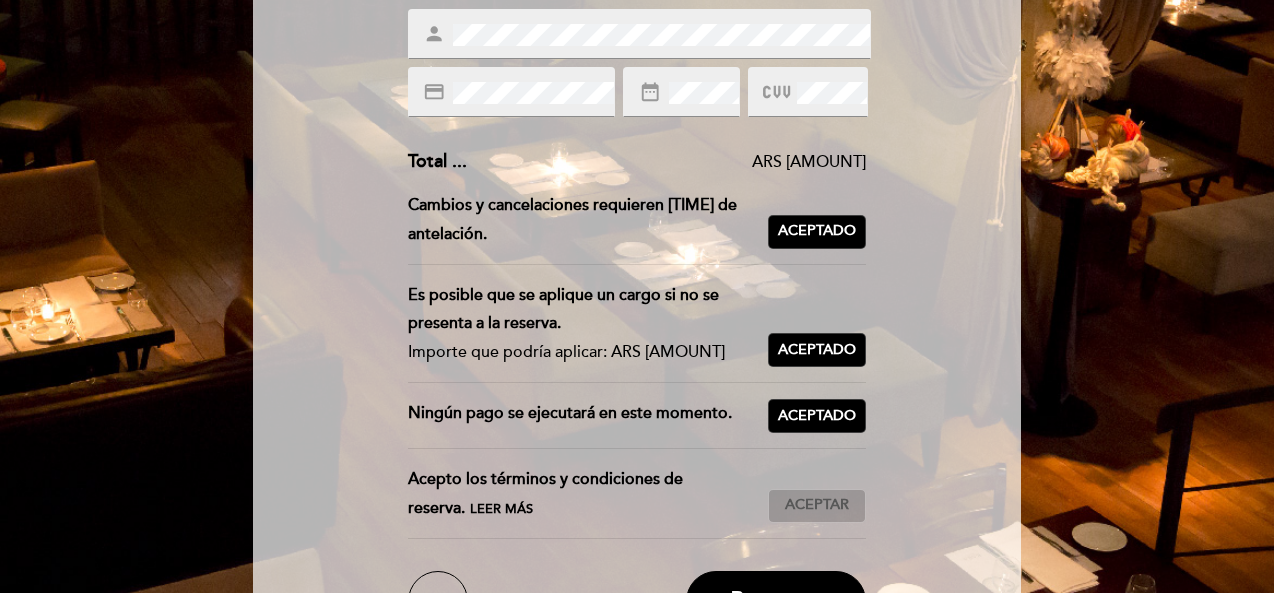 click on "Aceptar" at bounding box center (817, 505) 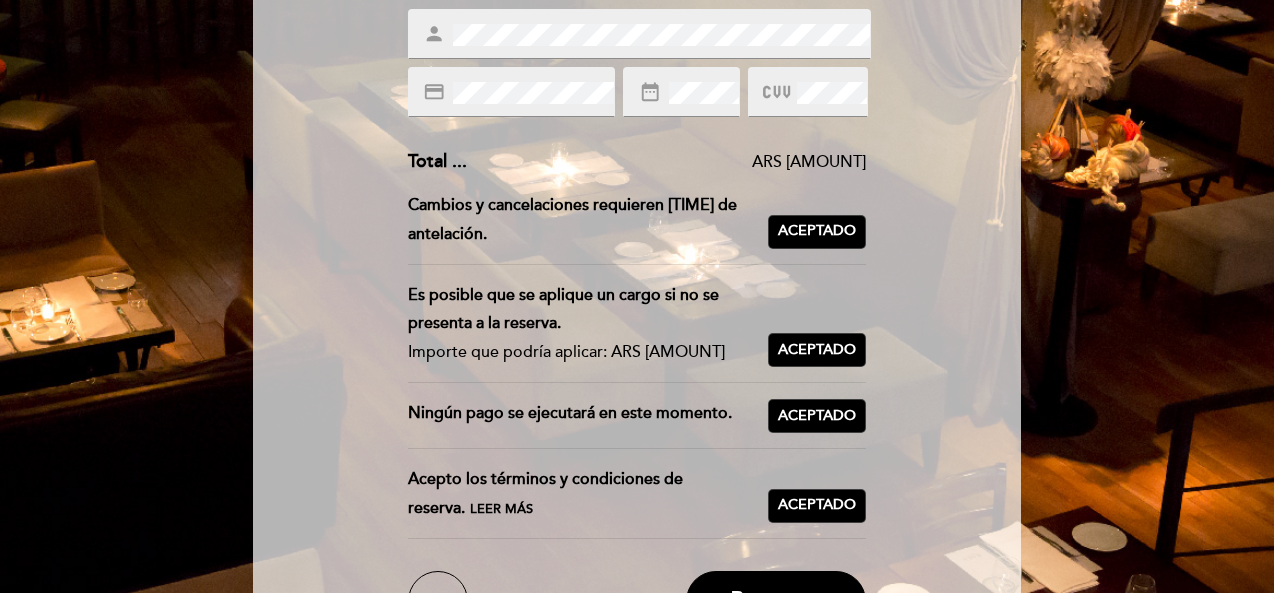 type 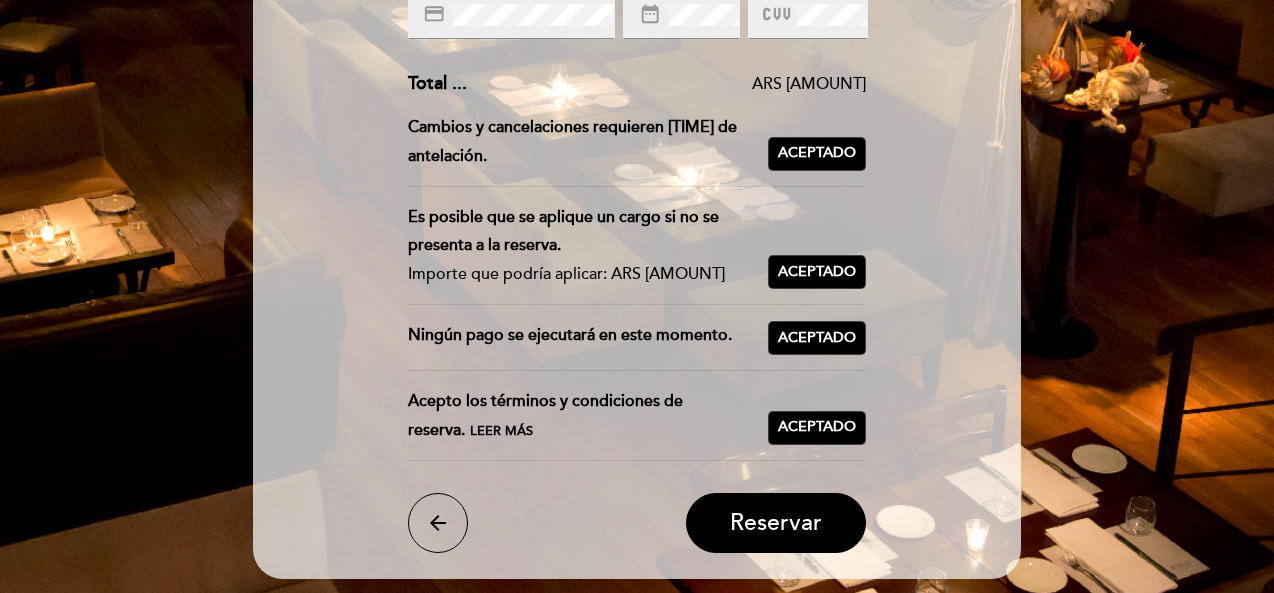 scroll, scrollTop: 440, scrollLeft: 0, axis: vertical 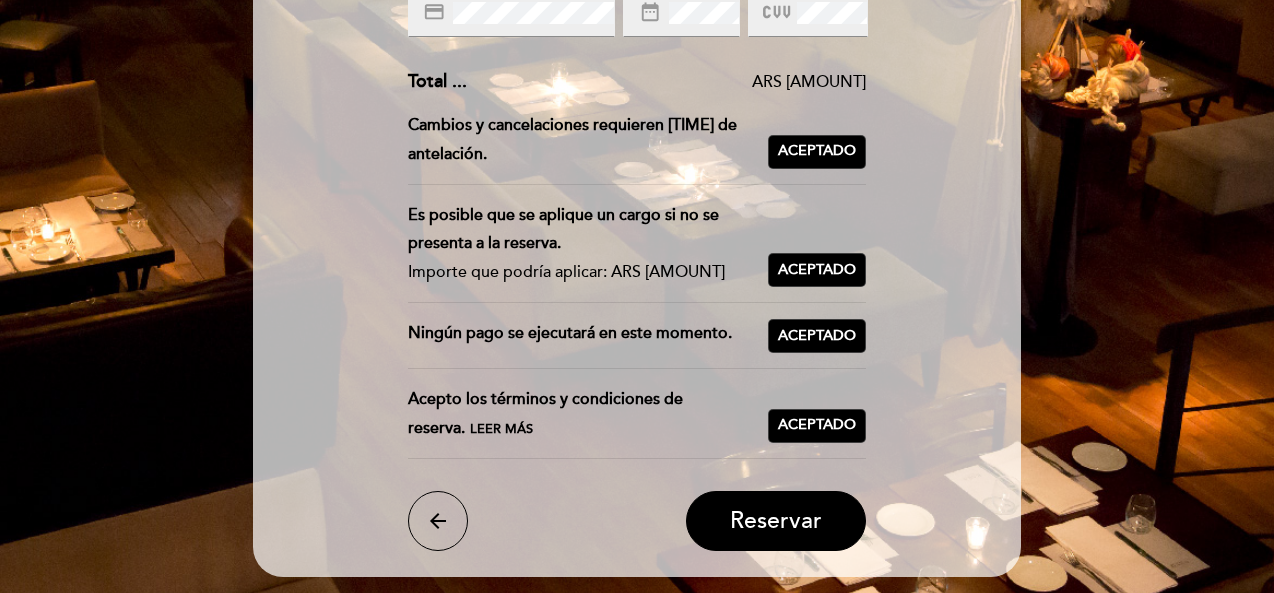 click on "Leer más" at bounding box center (501, 429) 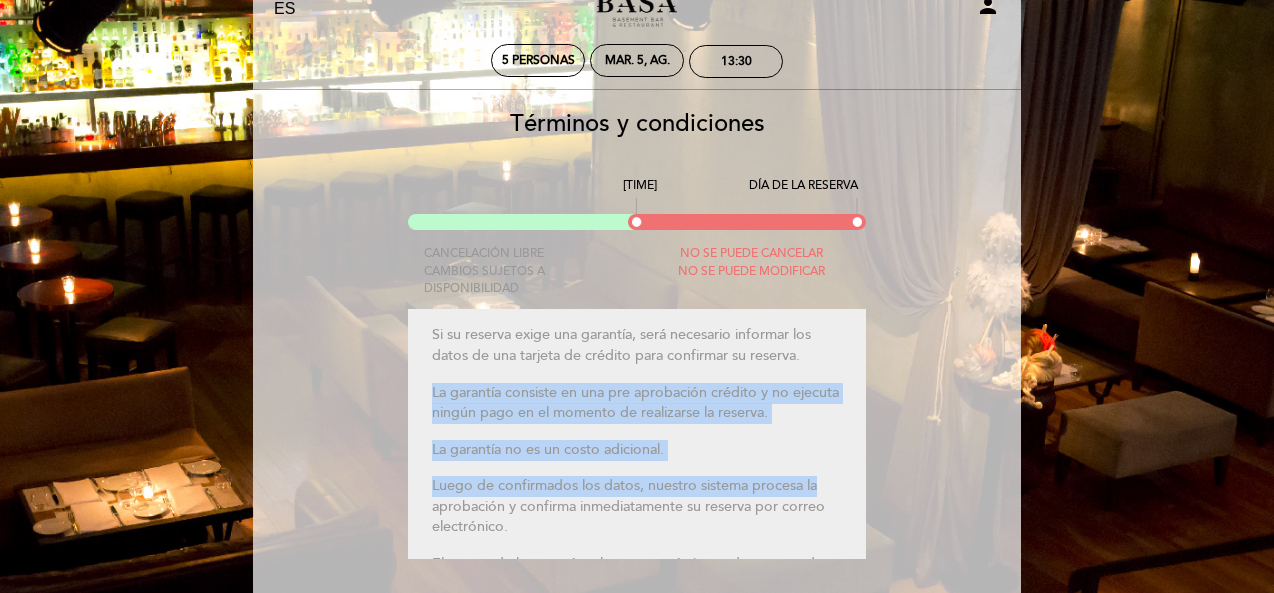 drag, startPoint x: 856, startPoint y: 359, endPoint x: 860, endPoint y: 485, distance: 126.06348 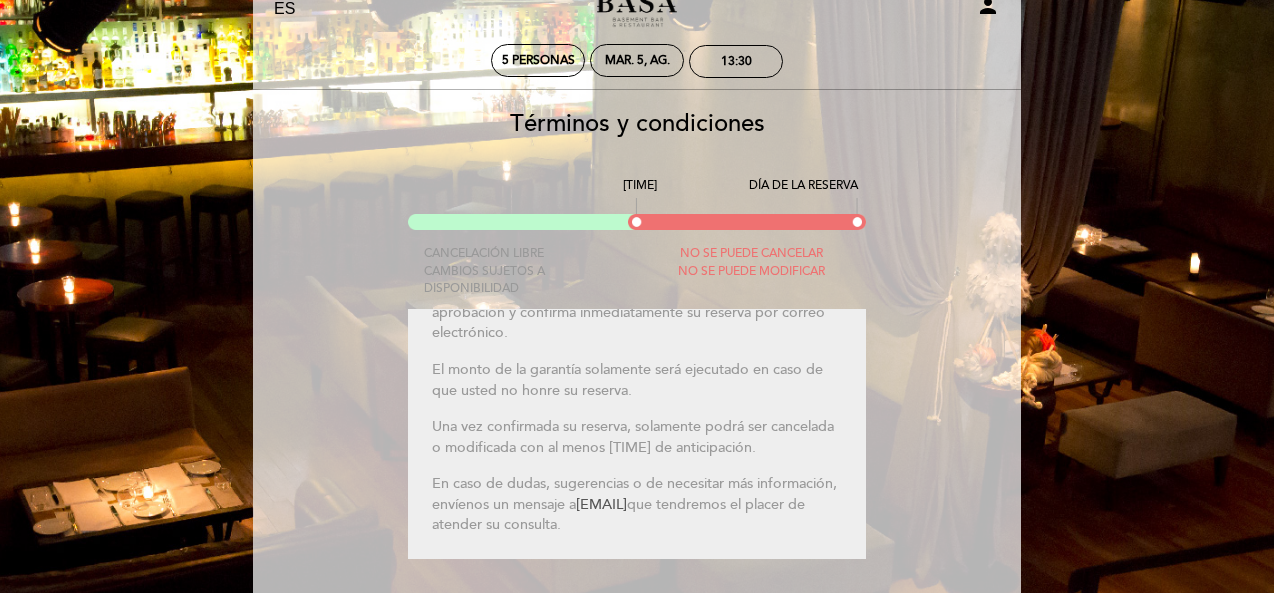 scroll, scrollTop: 202, scrollLeft: 0, axis: vertical 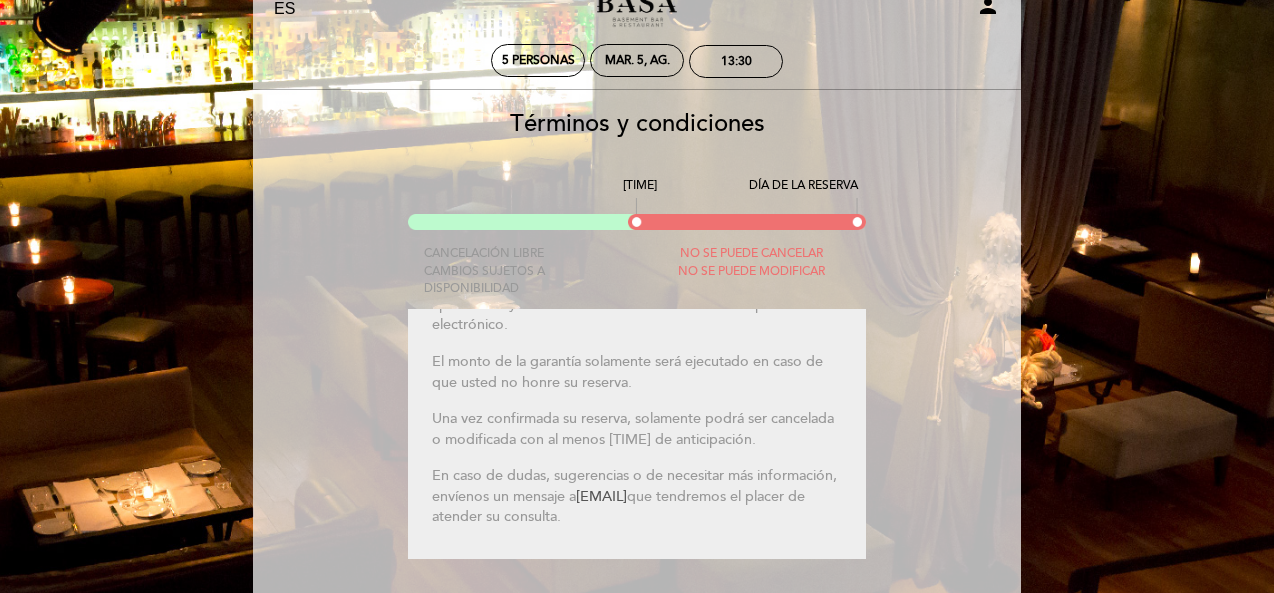 click on "Si su reserva exige una garantía, será necesario informar los datos de una tarjeta de crédito para confirmar su reserva.
La garantía consiste en una pre aprobación crédito y no ejecuta ningún pago en el momento de realizarse la reserva.
La garantía no es un costo adicional.
Luego de confirmados los datos, nuestro sistema procesa la aprobación y confirma inmediatamente su reserva por correo electrónico.
El monto de la garantía solamente será ejecutado en caso de que usted no honre su reserva.
Una vez confirmada su reserva, solamente podrá ser cancelada o modificada con al menos [TIME] de anticipación.
En caso de dudas, sugerencias o de necesitar más información, envíenos un mensaje a  [EMAIL]  que tendremos el placer de atender su consulta." at bounding box center (637, 434) 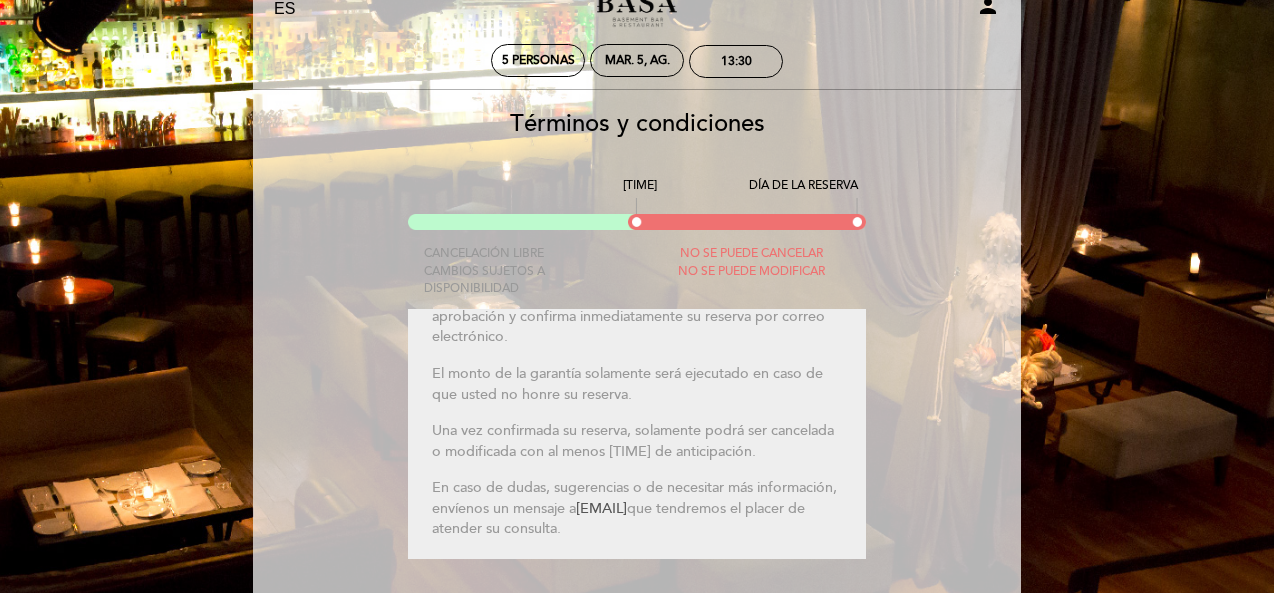 scroll, scrollTop: 202, scrollLeft: 0, axis: vertical 